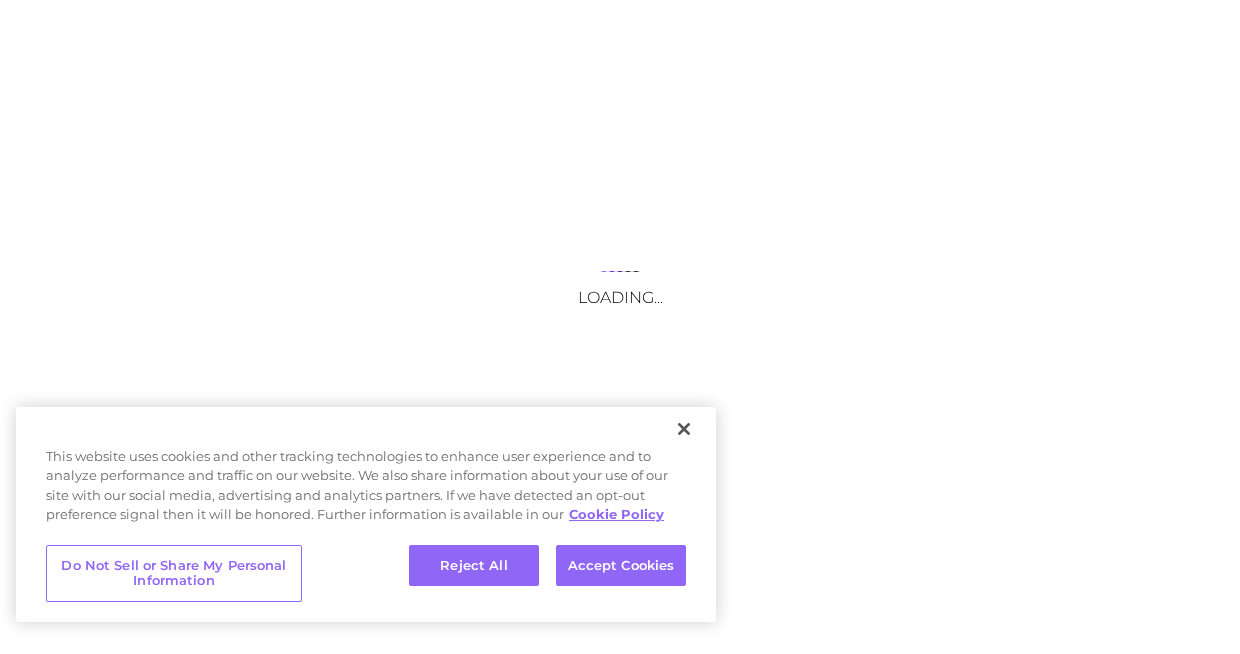 scroll, scrollTop: 0, scrollLeft: 0, axis: both 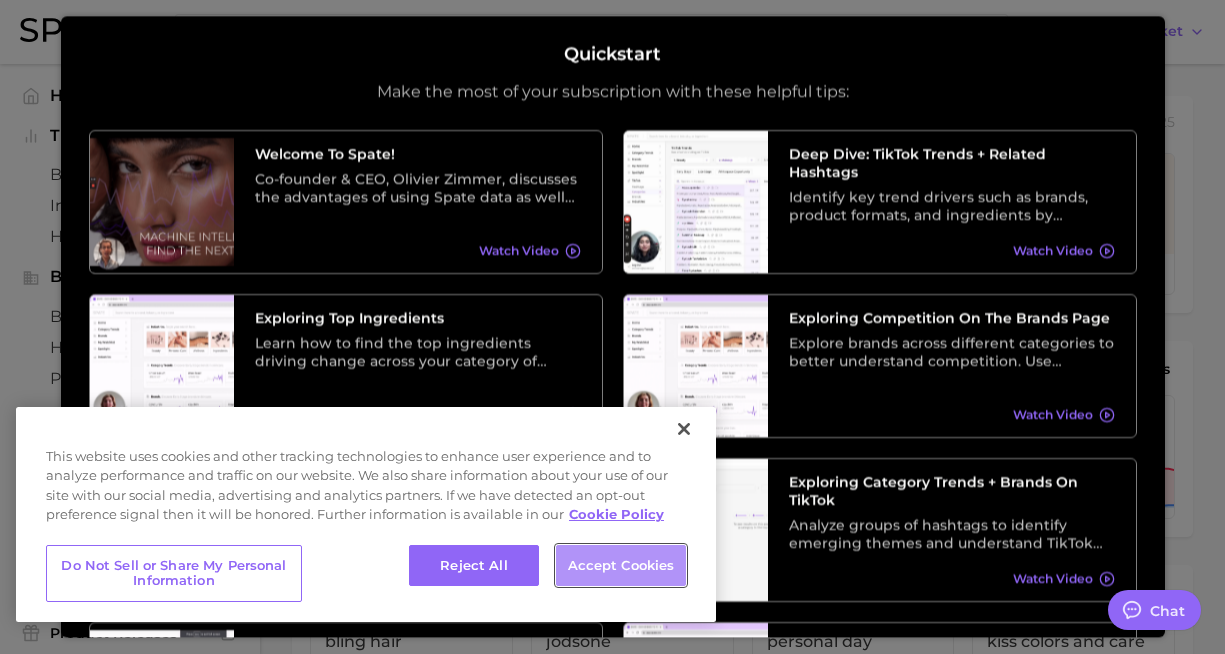 click on "Accept Cookies" at bounding box center (621, 566) 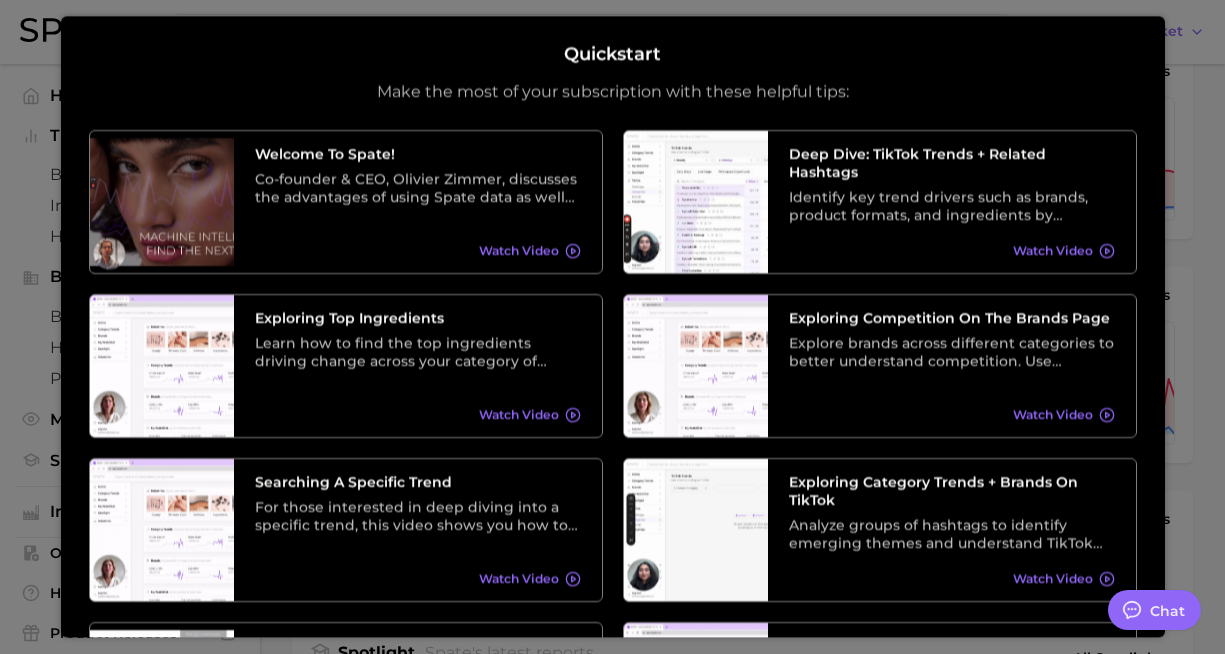 scroll, scrollTop: 300, scrollLeft: 0, axis: vertical 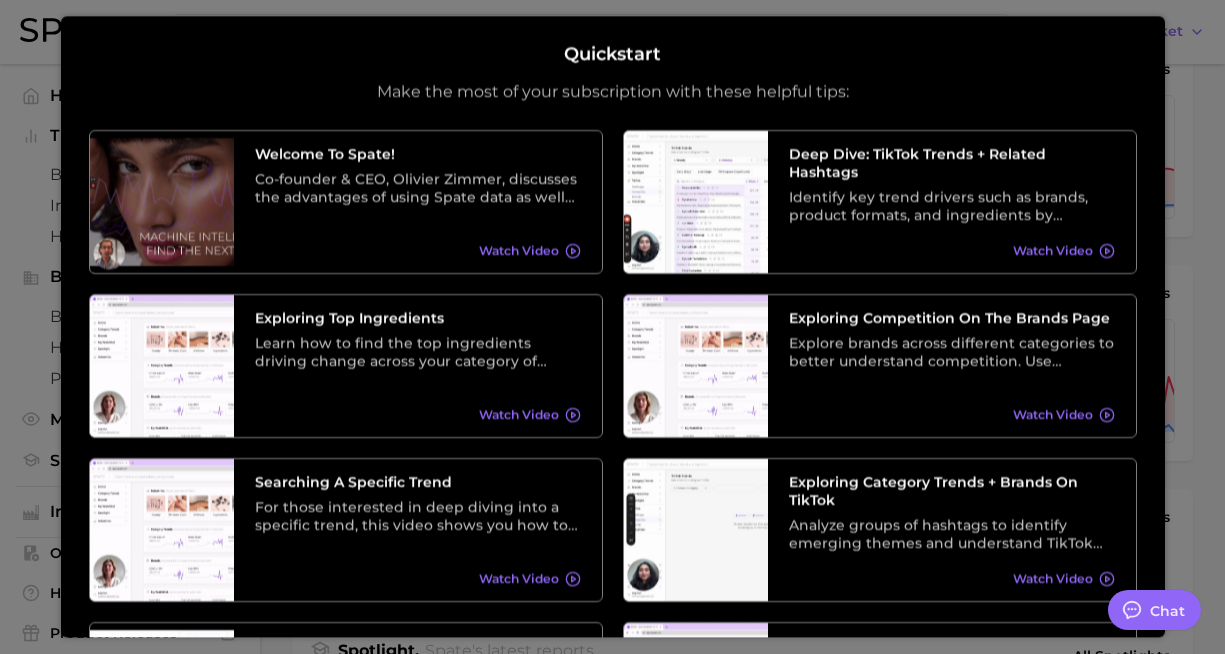 click on "Quickstart Make the most of your subscription with these helpful tips:" at bounding box center (613, 73) 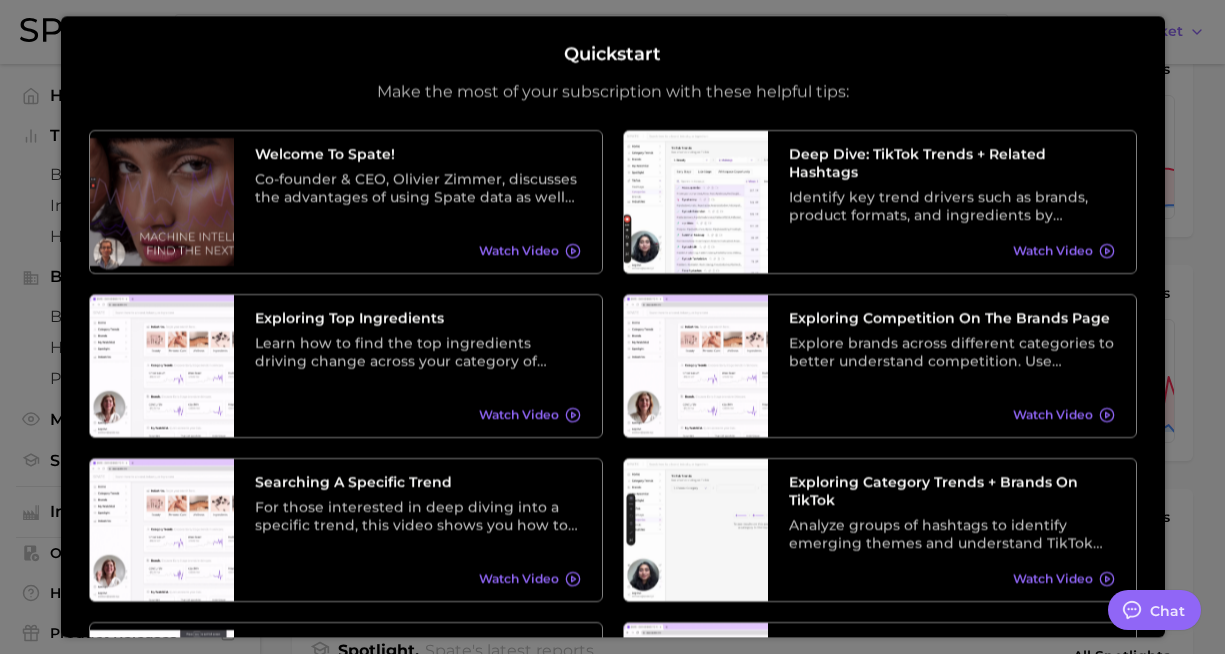 click on "Quickstart Make the most of your subscription with these helpful tips: Welcome to Spate! Co-founder & CEO, [NAME], discusses the advantages of using Spate data as well as its various applications across different roles throughout the beauty industry. Watch Video Deep Dive: TikTok Trends + Related Hashtags Identify key trend drivers such as brands, product formats, and ingredients by leveraging a category's related hashtags. Watch Video Exploring Top Ingredients Learn how to find the top ingredients driving change across your category of choice. From broad categories to specific trends, the ingredients filter under the Related Searches tab is the ultimate ingredient discovery tool. Watch Video Exploring Competition on the Brands Page Explore brands across different categories to better understand competition. Use different presets and price point filters for an analysis that’s especially relevant to your brand. Watch Video Searching A Specific Trend Watch Video Watch Video Watch Video Watch Video" at bounding box center [613, 326] 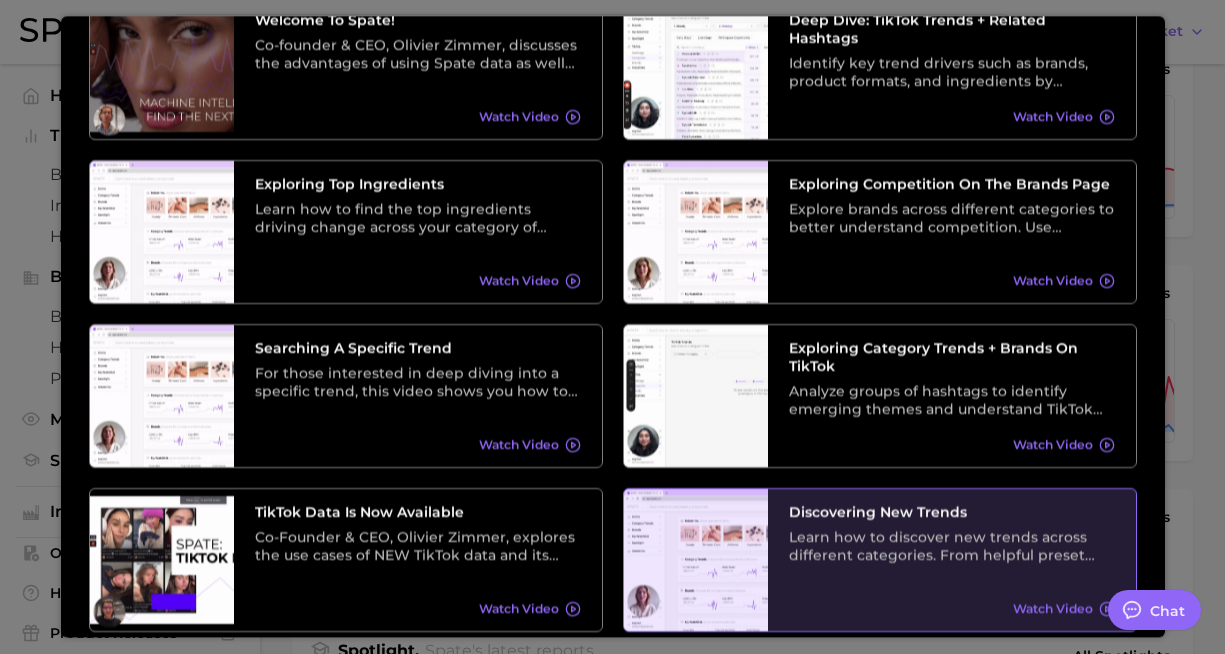 scroll, scrollTop: 0, scrollLeft: 0, axis: both 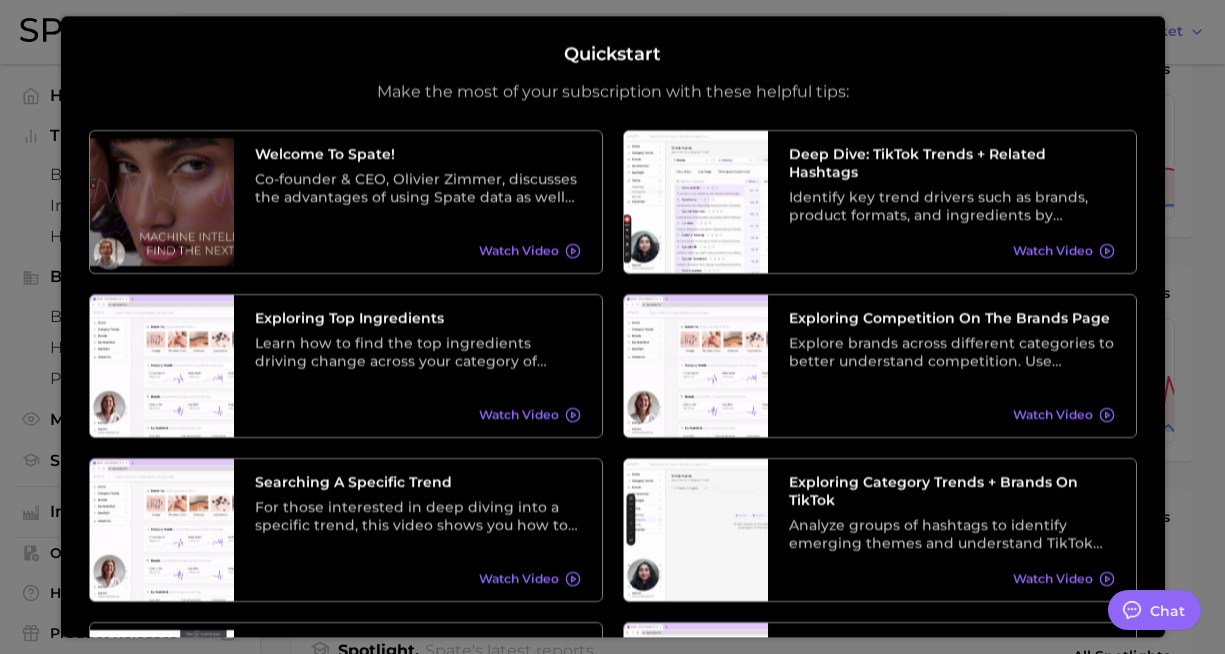 click at bounding box center [612, 497] 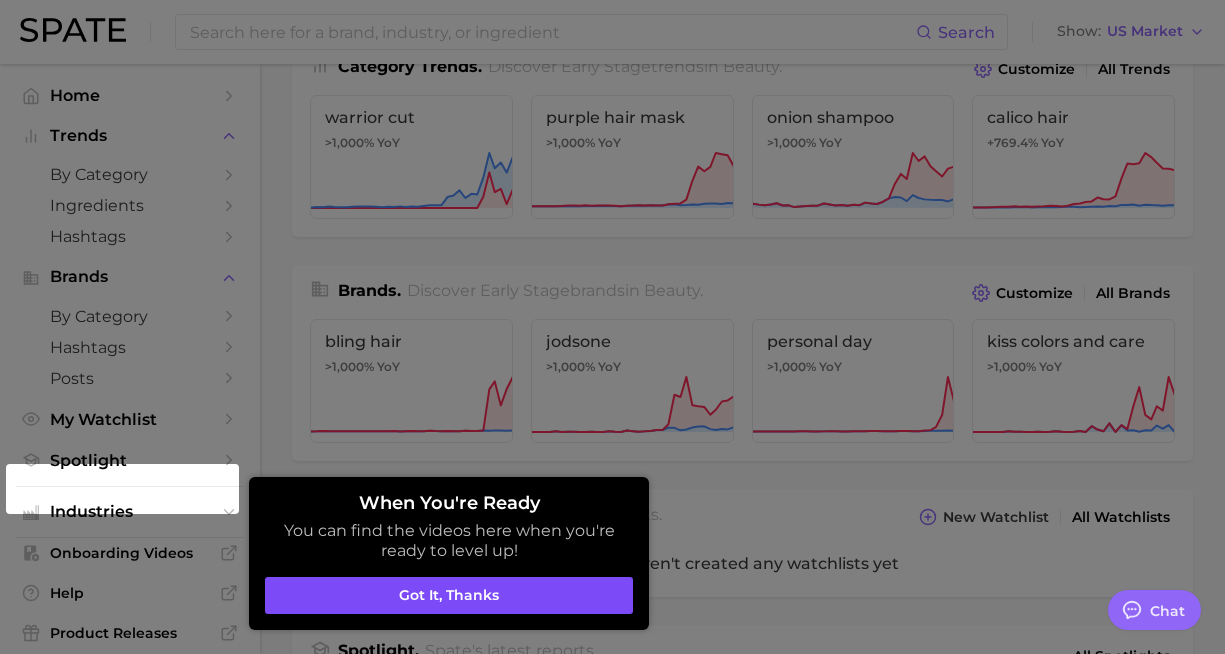 click on "Got it, thanks" at bounding box center [449, 596] 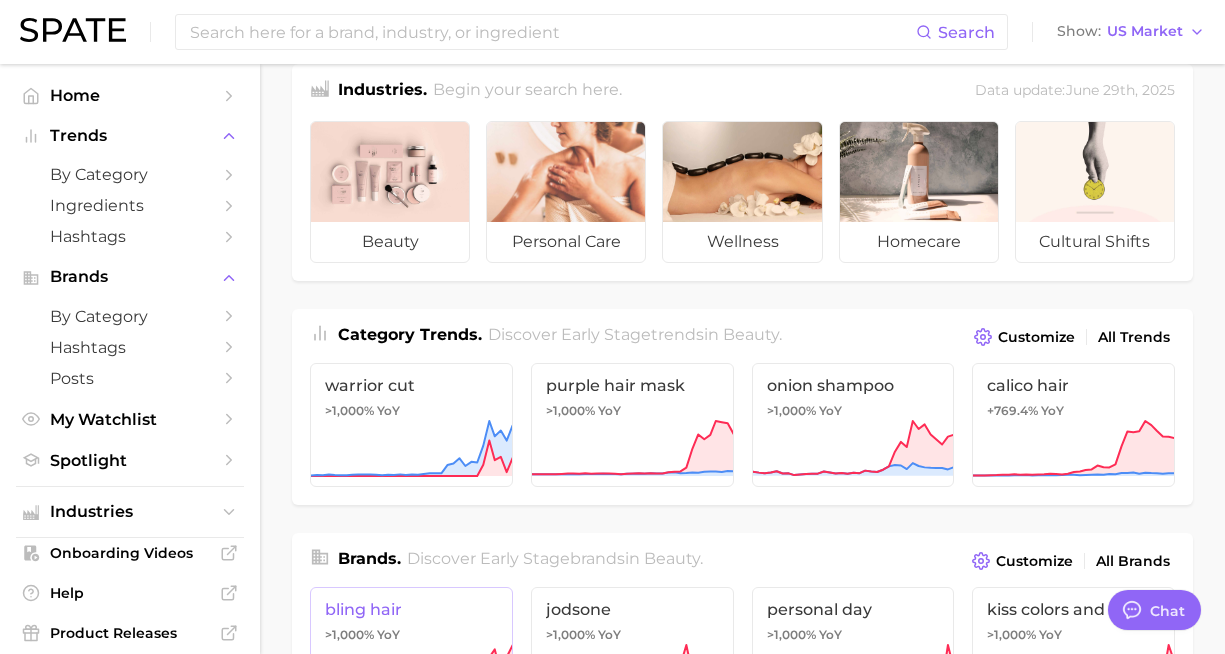 scroll, scrollTop: 0, scrollLeft: 0, axis: both 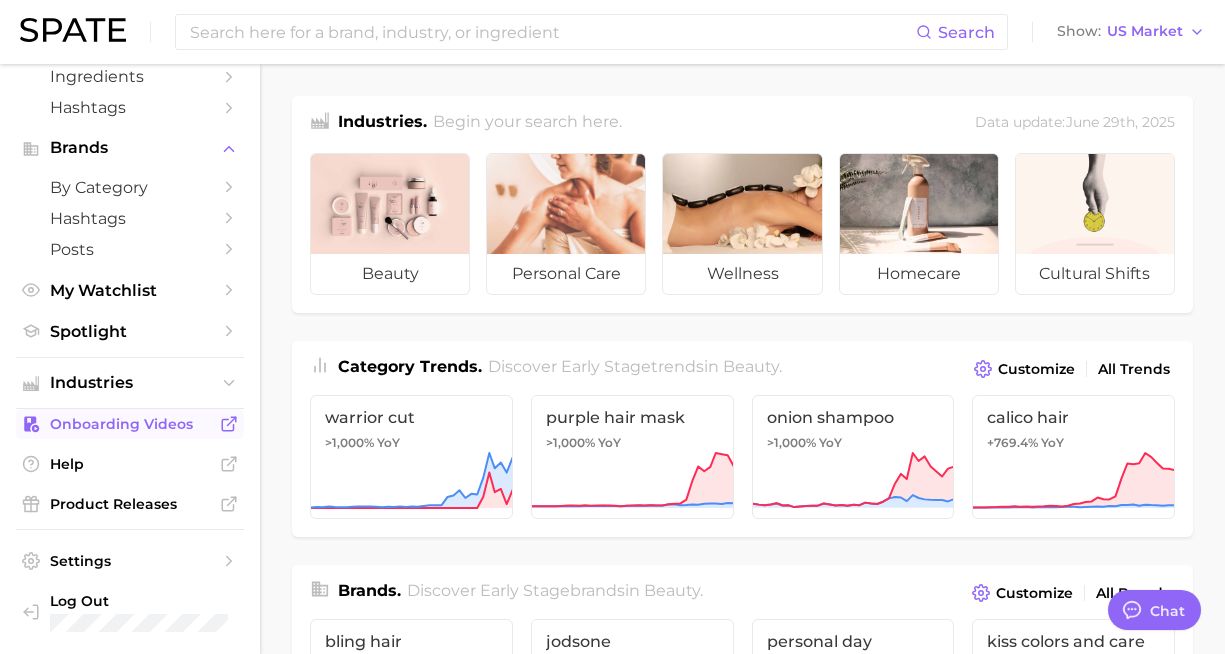 click on "Onboarding Videos" at bounding box center [130, 424] 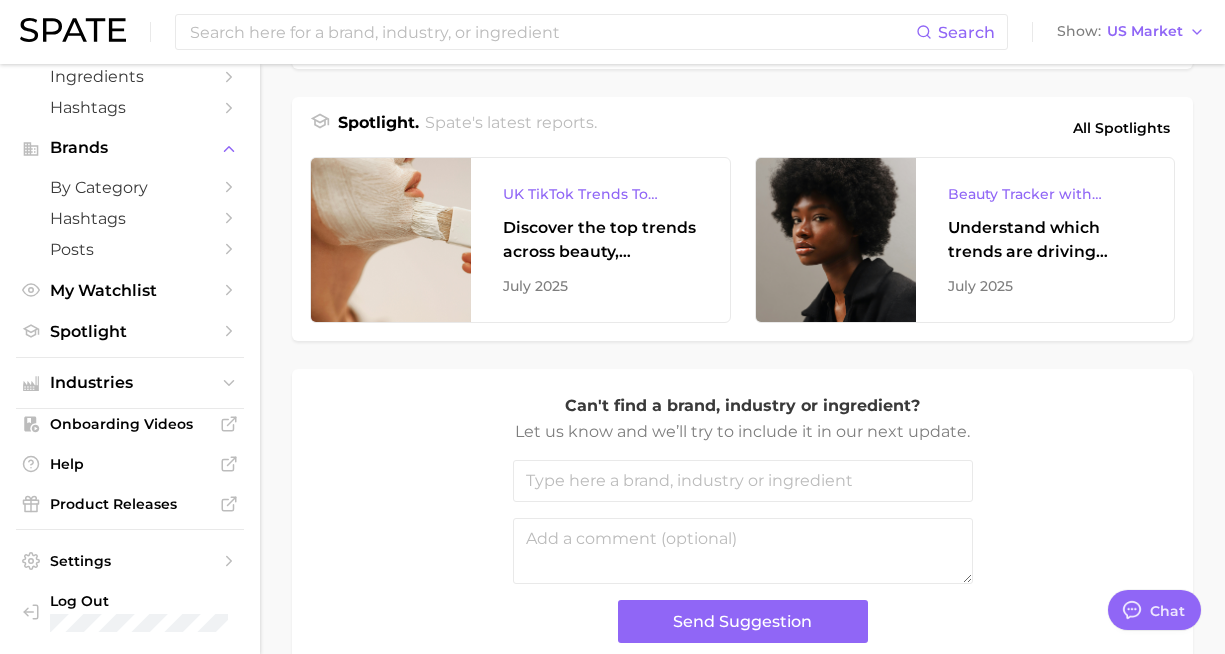 scroll, scrollTop: 900, scrollLeft: 0, axis: vertical 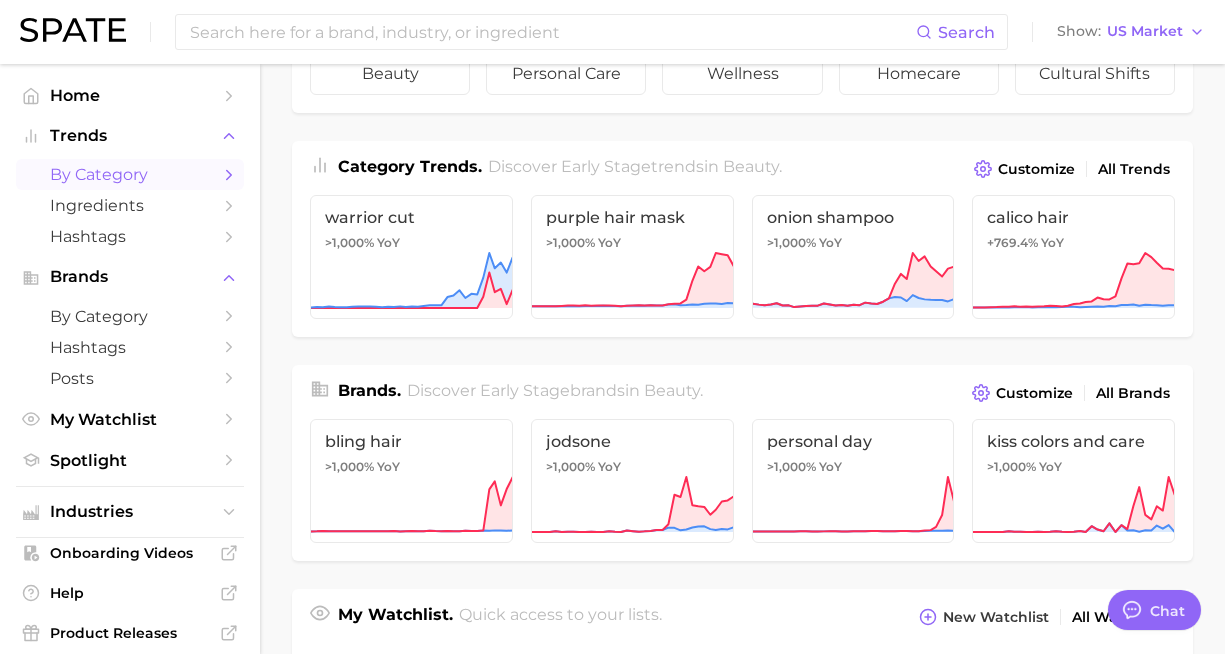 click on "by Category" at bounding box center [130, 174] 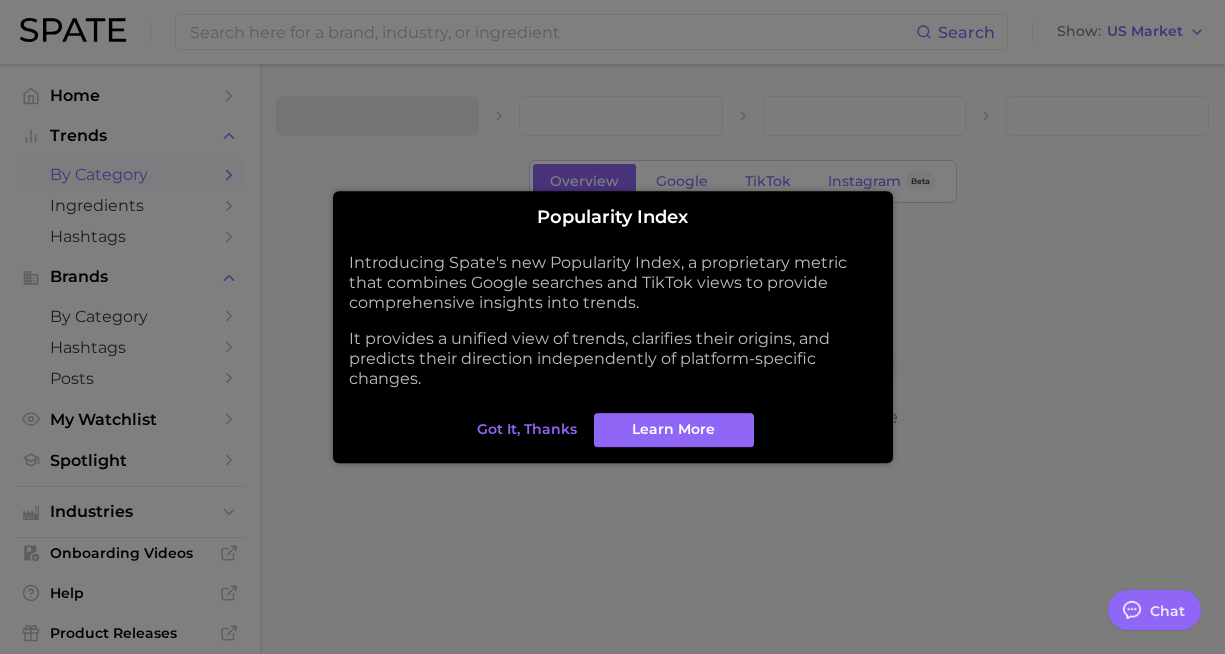 scroll, scrollTop: 0, scrollLeft: 0, axis: both 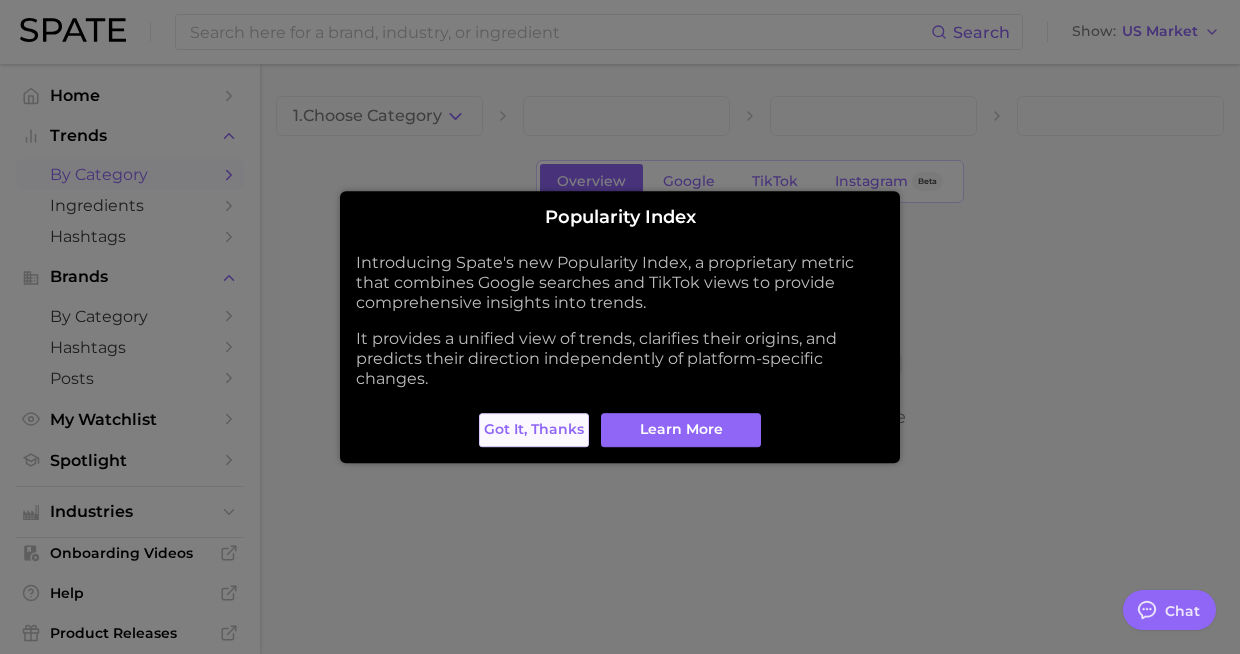 click on "Got it, thanks" at bounding box center [534, 429] 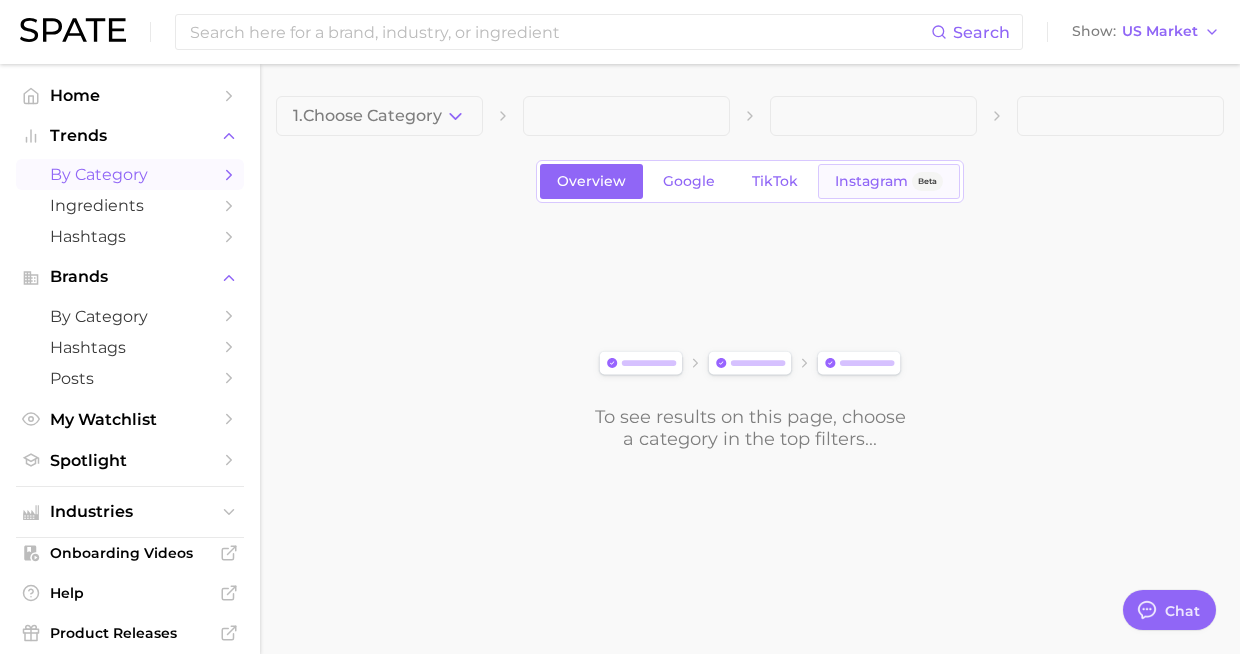 click on "Instagram" at bounding box center [871, 181] 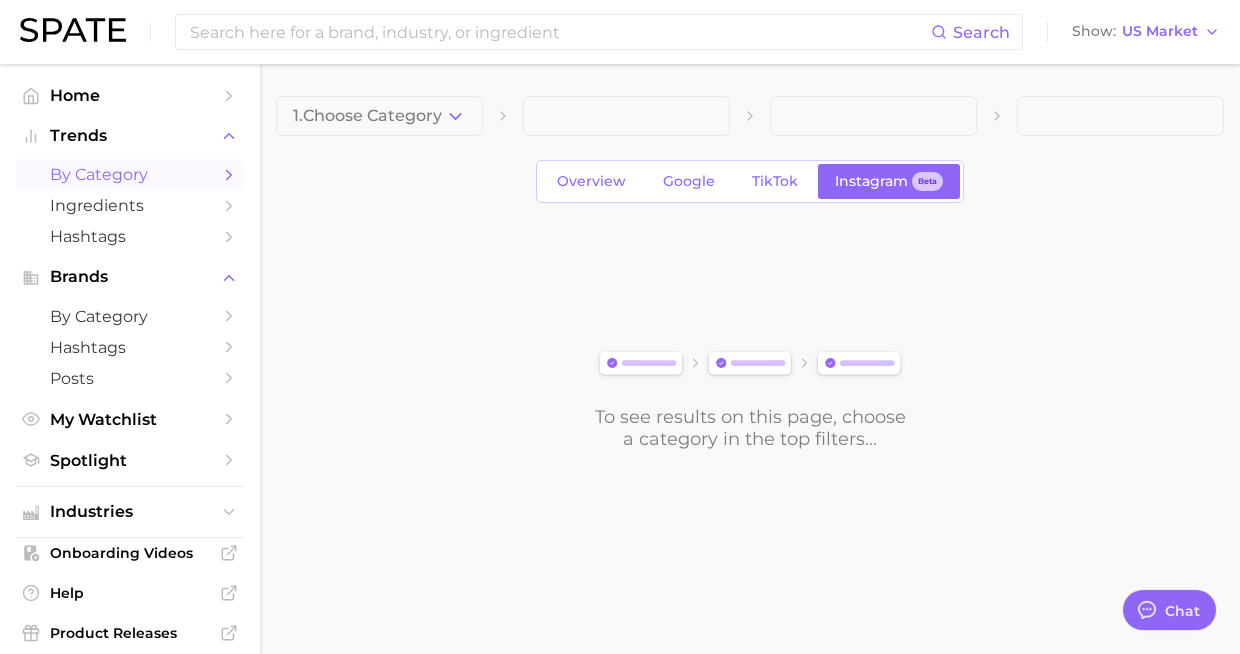 click 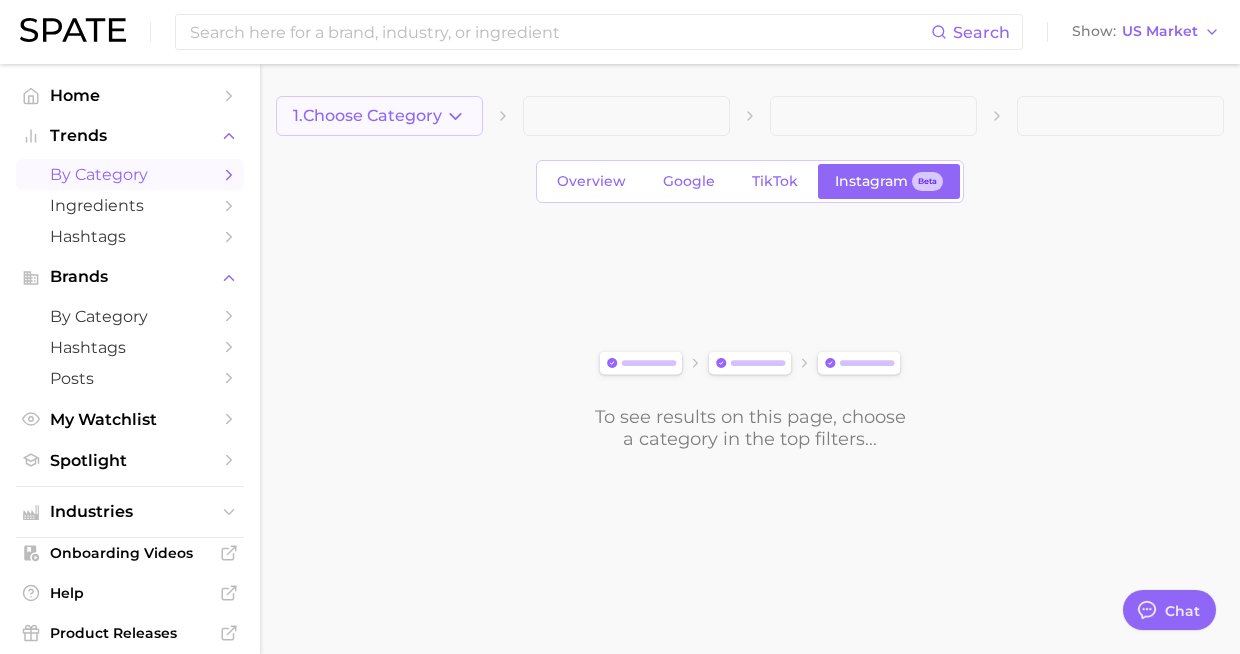 click 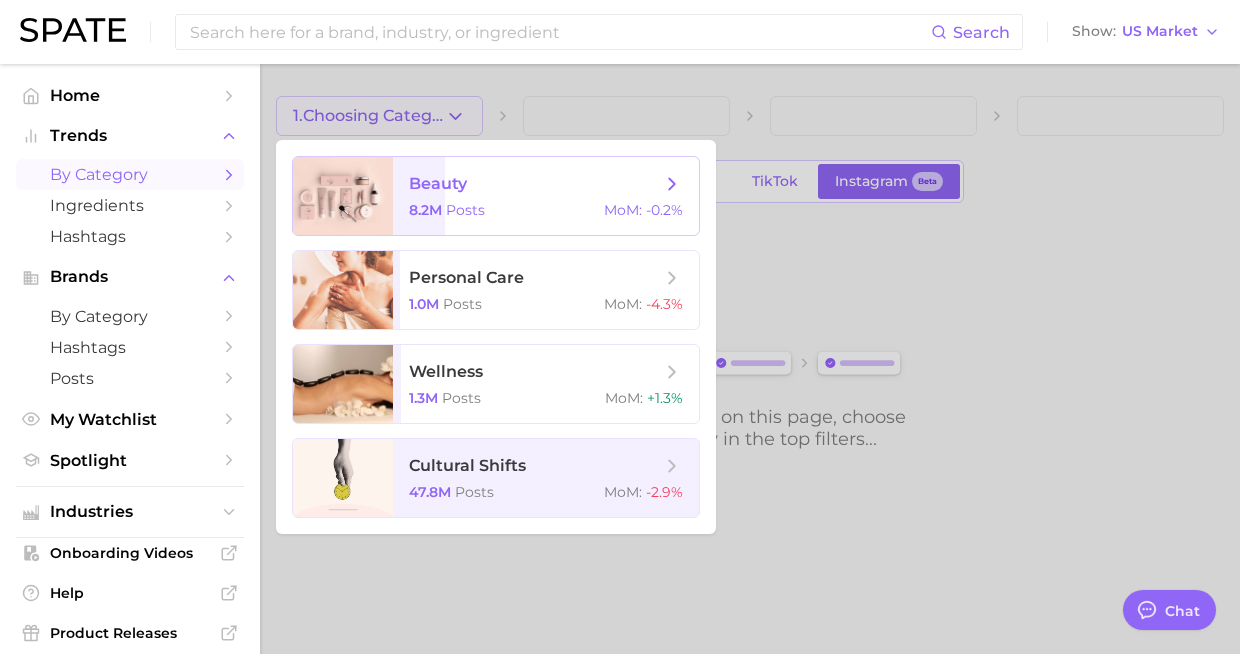 click on "8.2m   Posts MoM :   -0.2%" at bounding box center (546, 210) 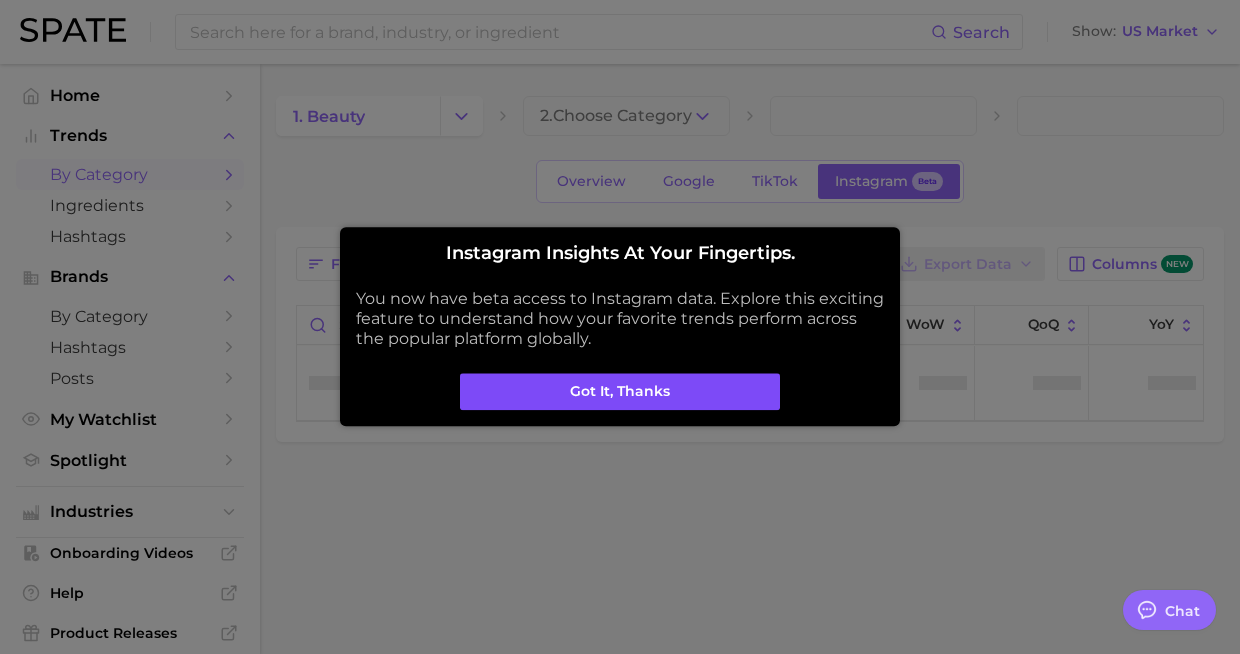 click on "Got it, thanks" at bounding box center [620, 392] 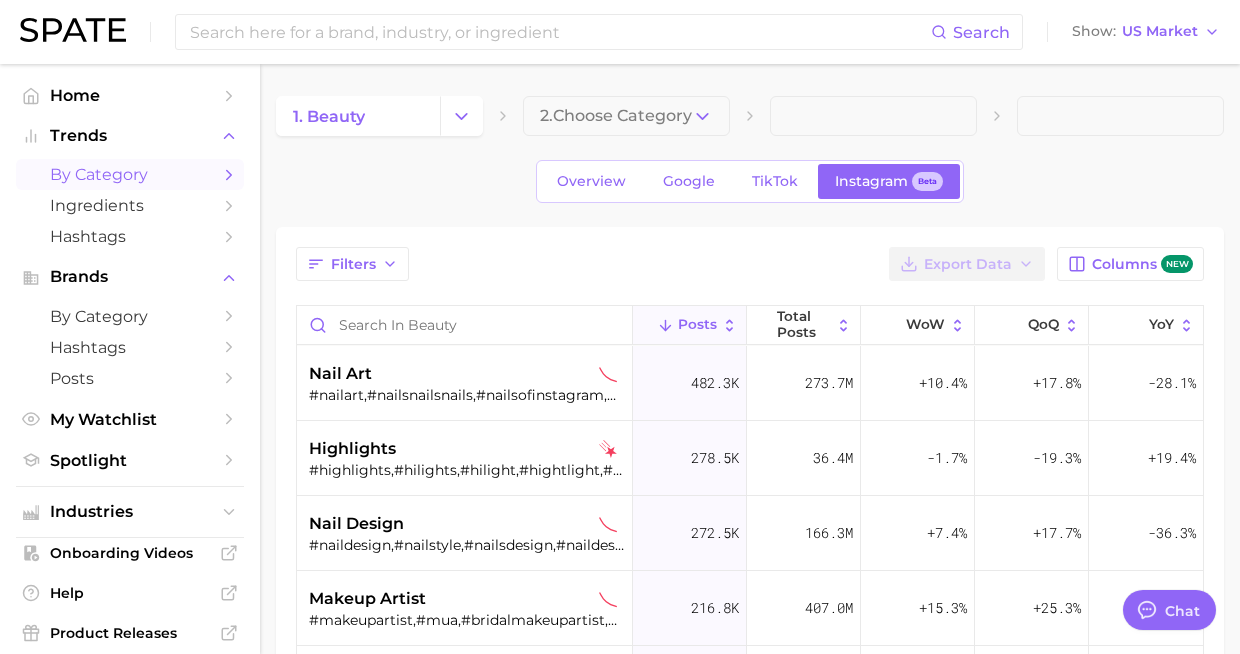 type on "x" 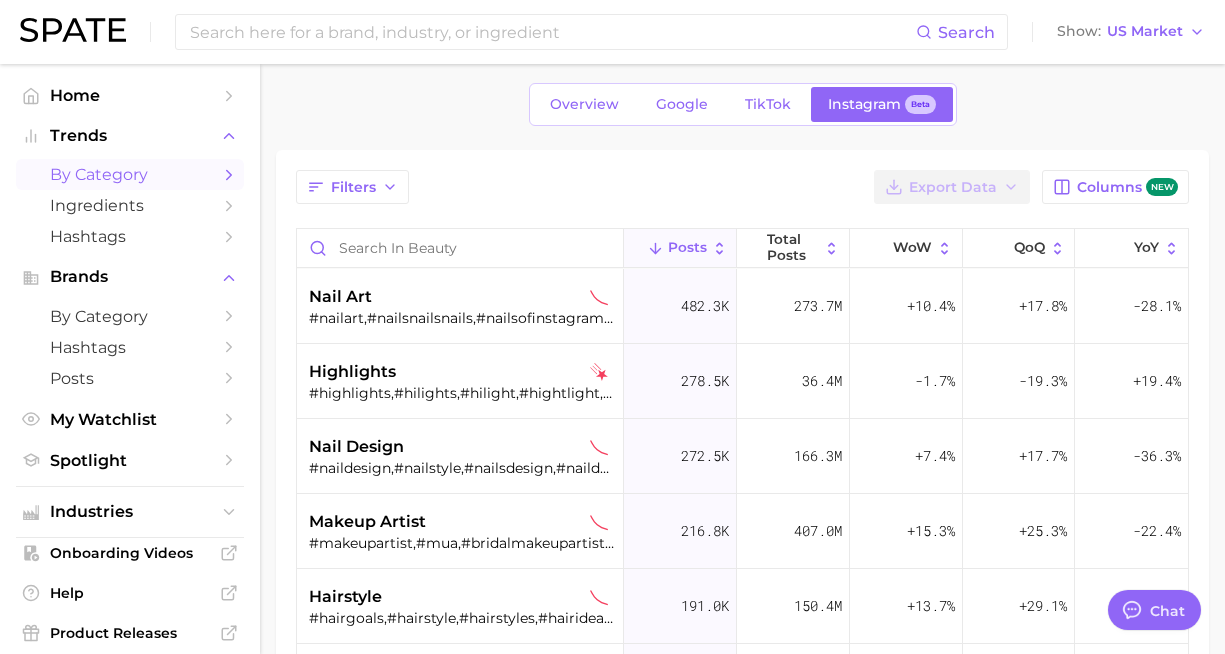 scroll, scrollTop: 100, scrollLeft: 0, axis: vertical 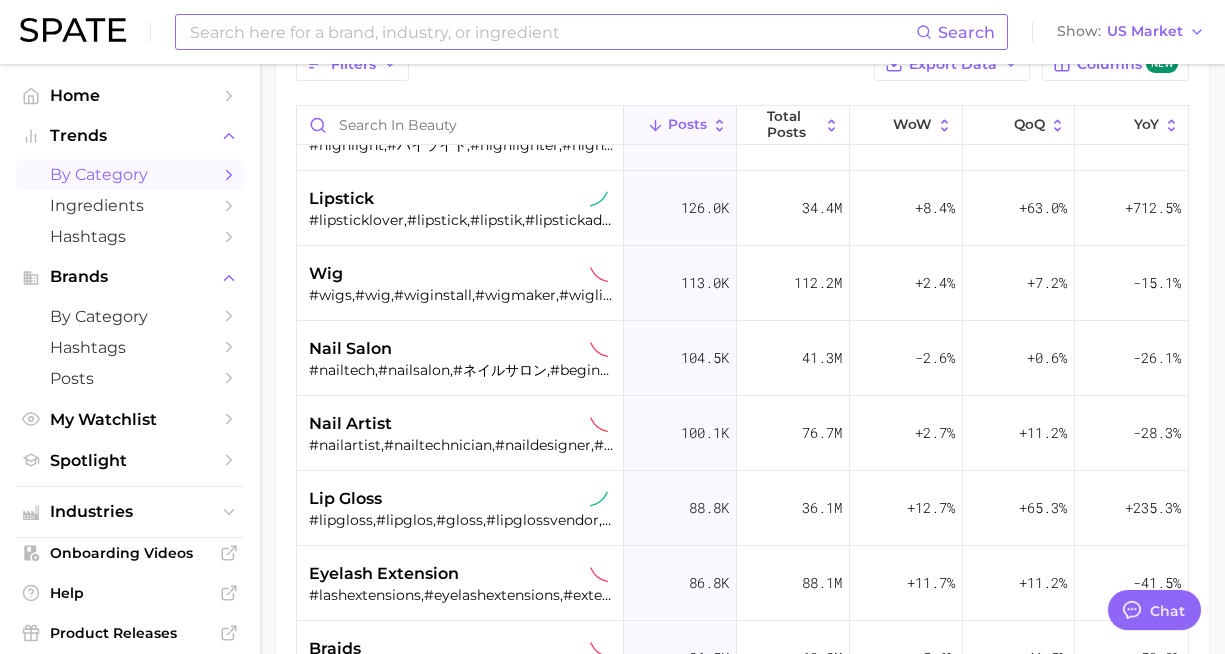 click at bounding box center [552, 32] 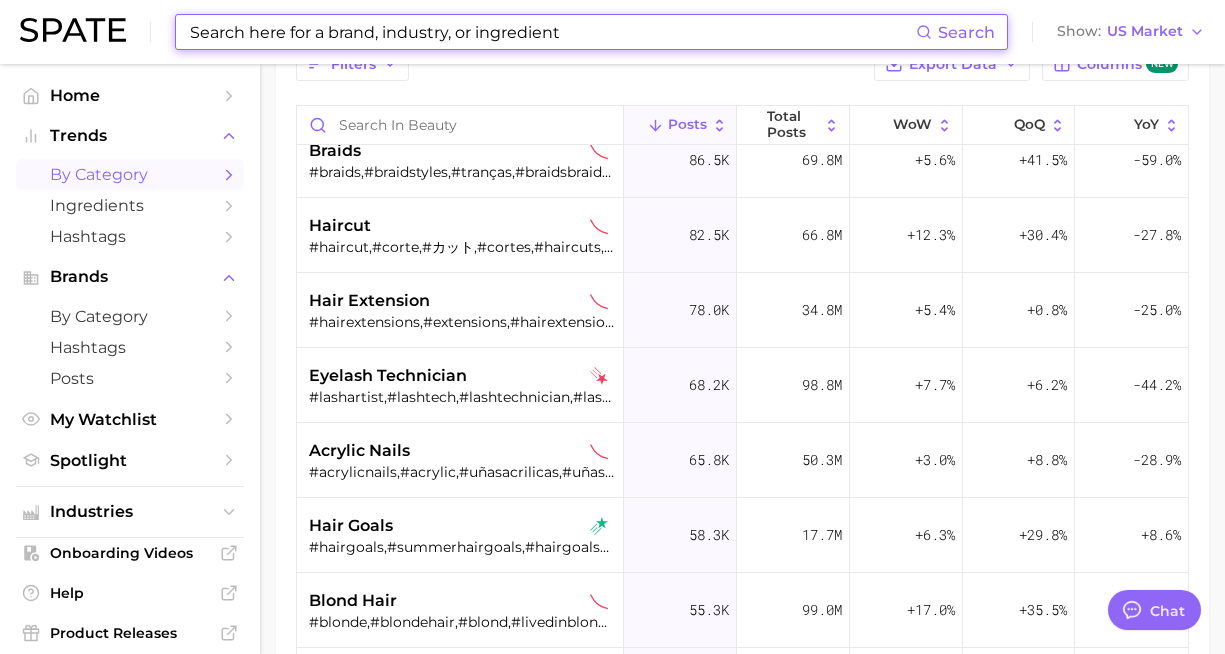 scroll, scrollTop: 1000, scrollLeft: 0, axis: vertical 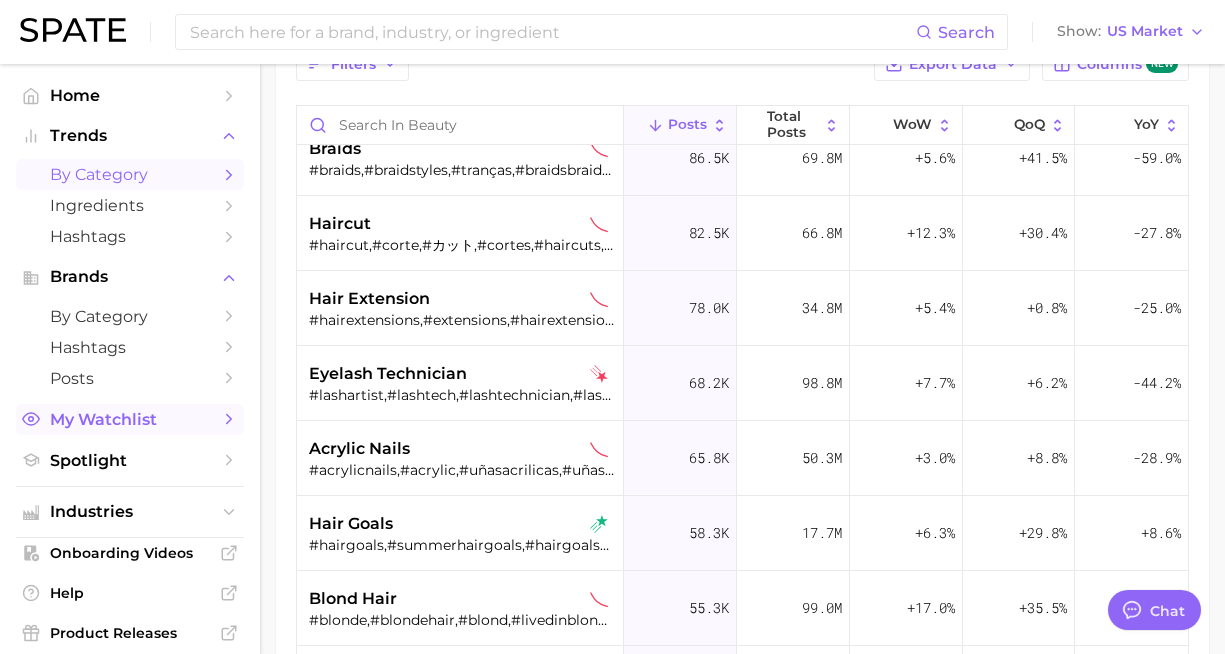 click on "My Watchlist" at bounding box center (130, 419) 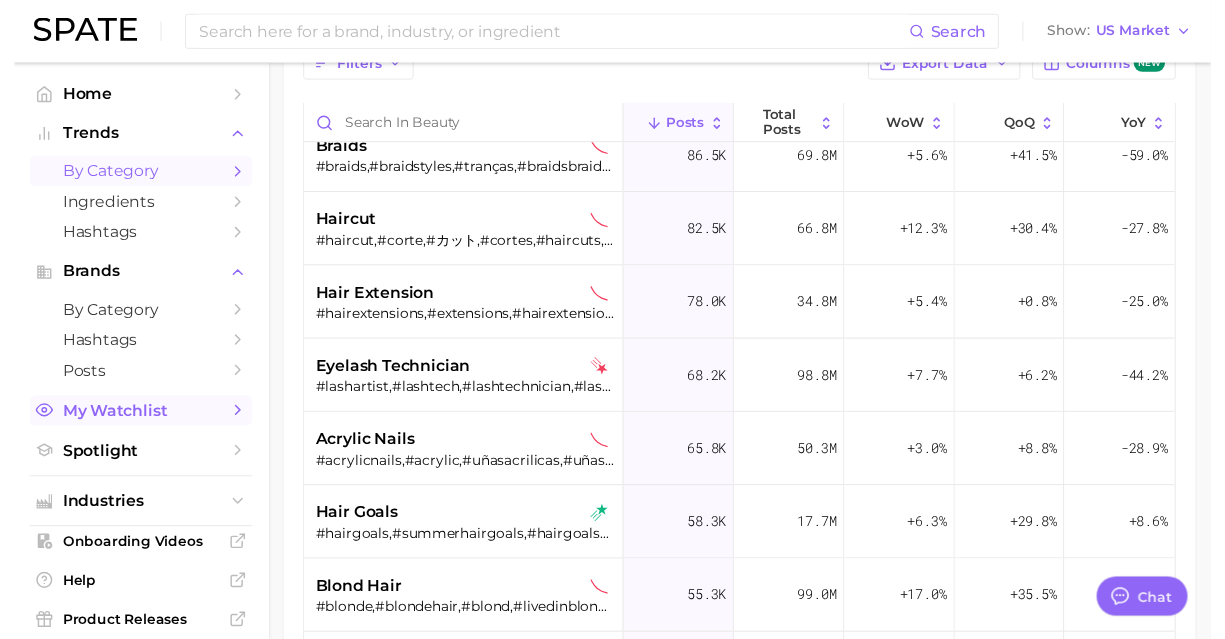 scroll, scrollTop: 0, scrollLeft: 0, axis: both 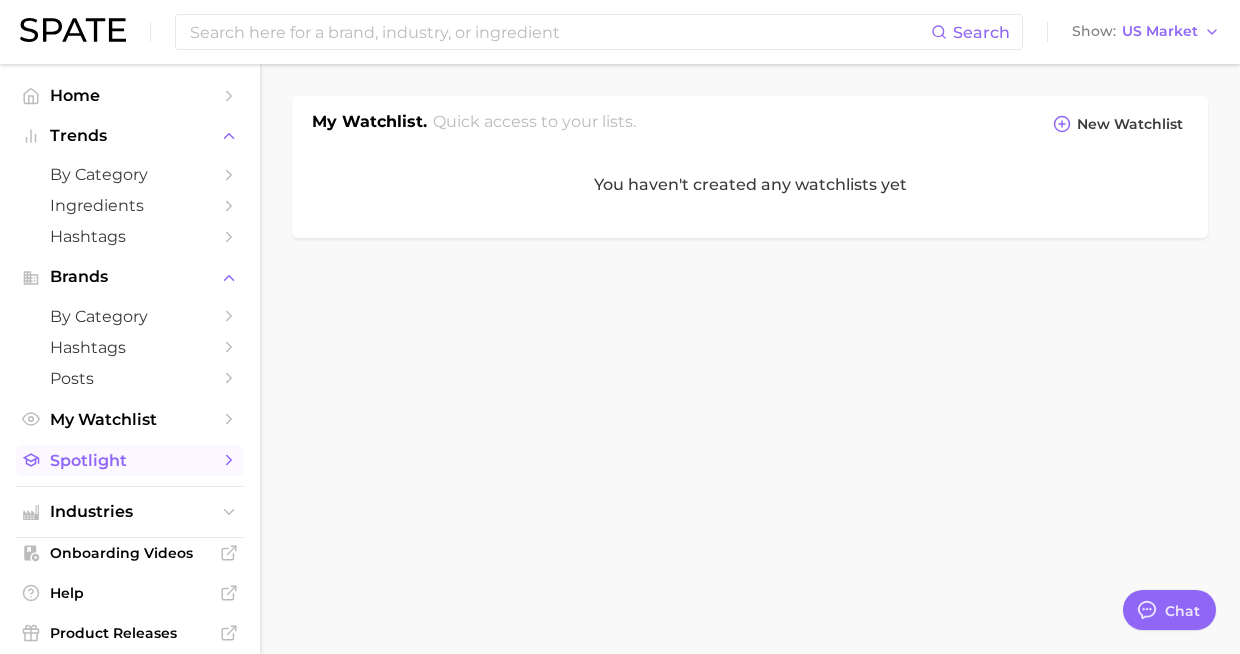 click on "Spotlight" at bounding box center (130, 460) 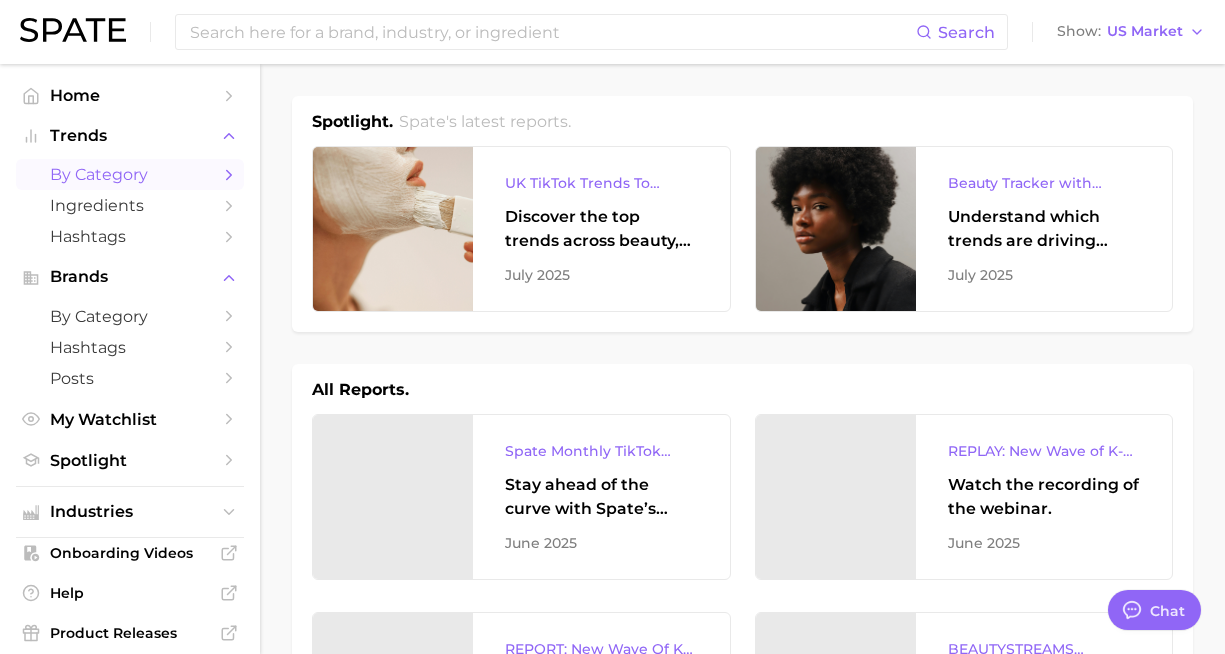 click on "by Category" at bounding box center [130, 174] 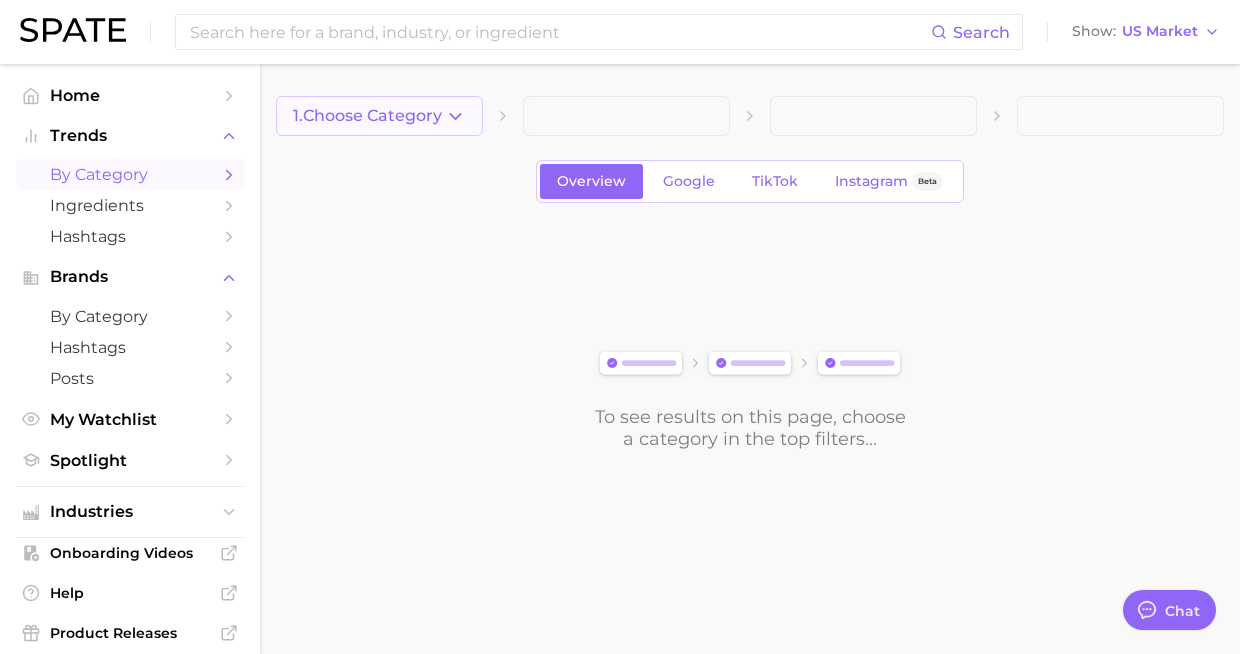 click on "1.  Choose Category" at bounding box center (367, 116) 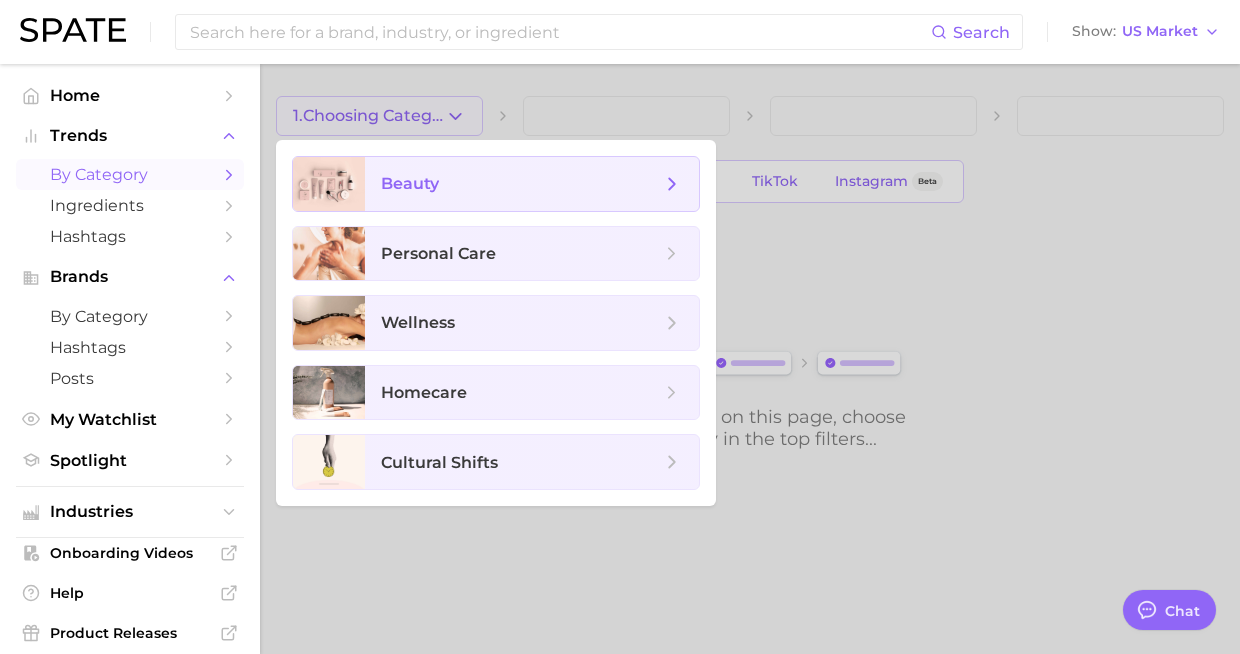 click on "beauty" at bounding box center [410, 183] 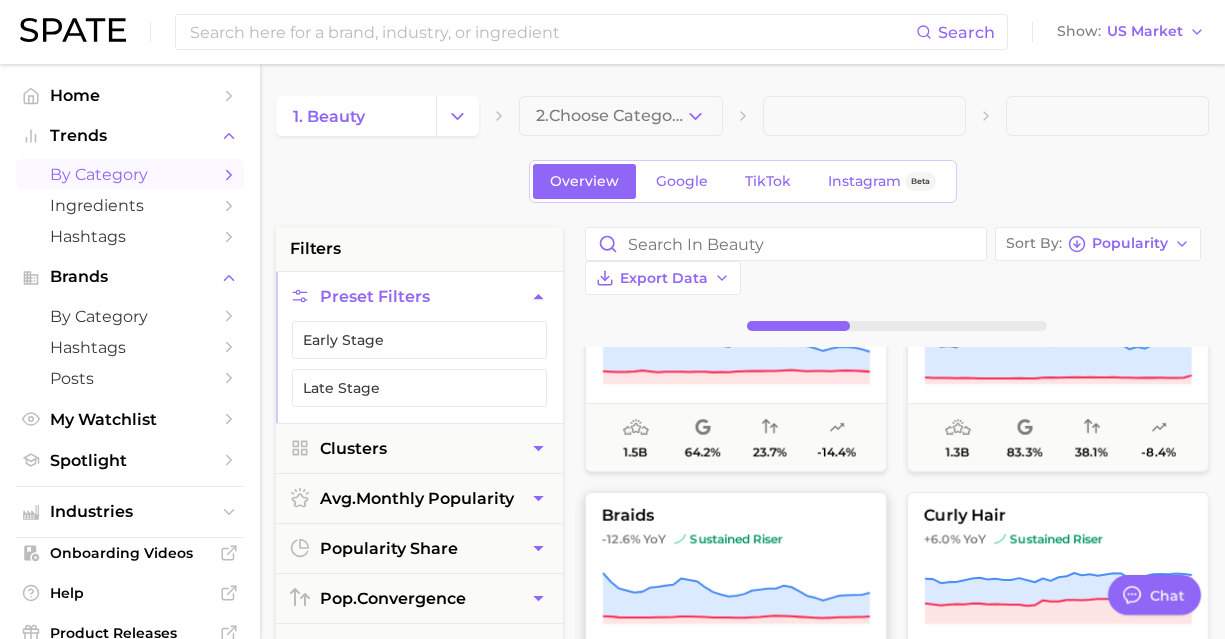 scroll, scrollTop: 0, scrollLeft: 0, axis: both 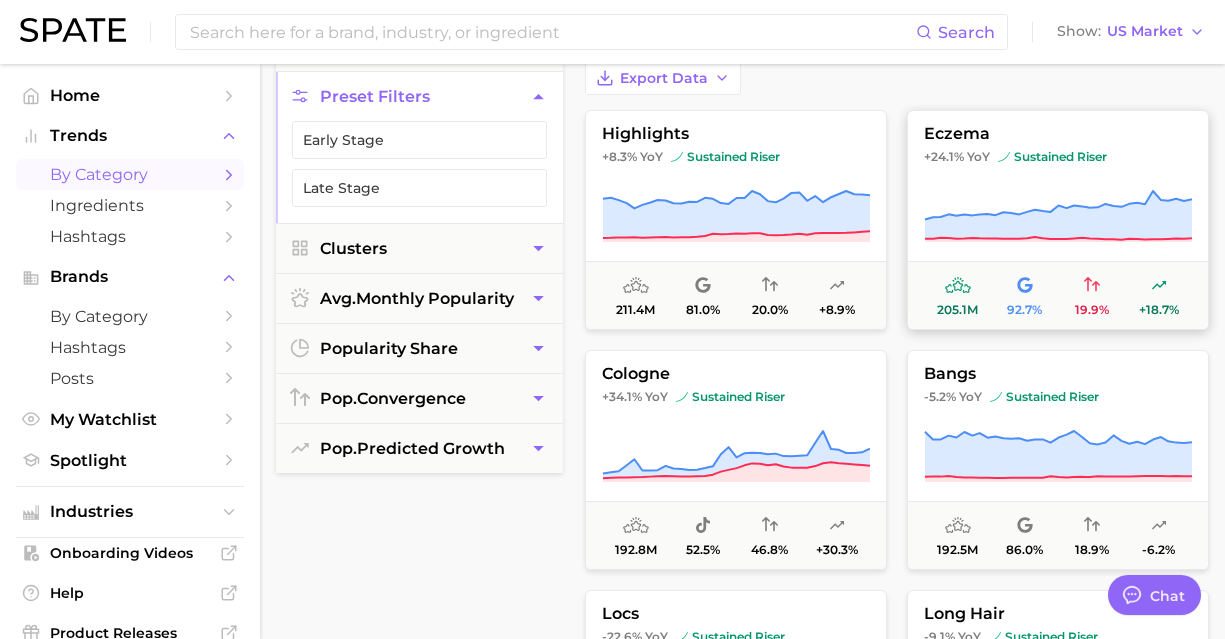 click 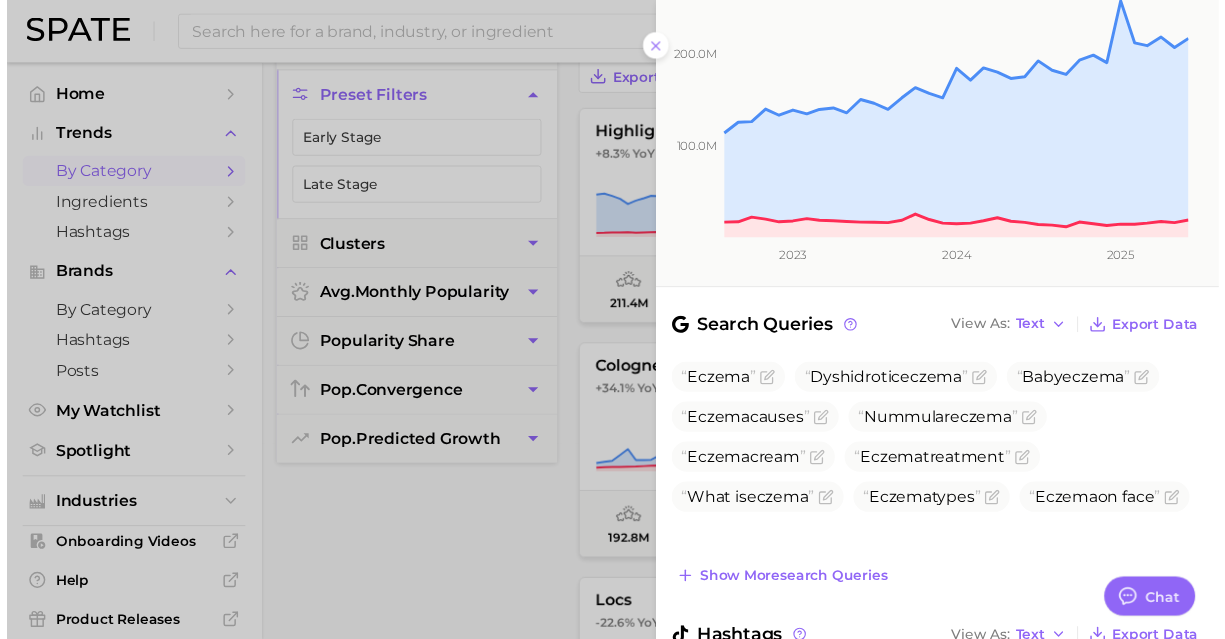 scroll, scrollTop: 0, scrollLeft: 0, axis: both 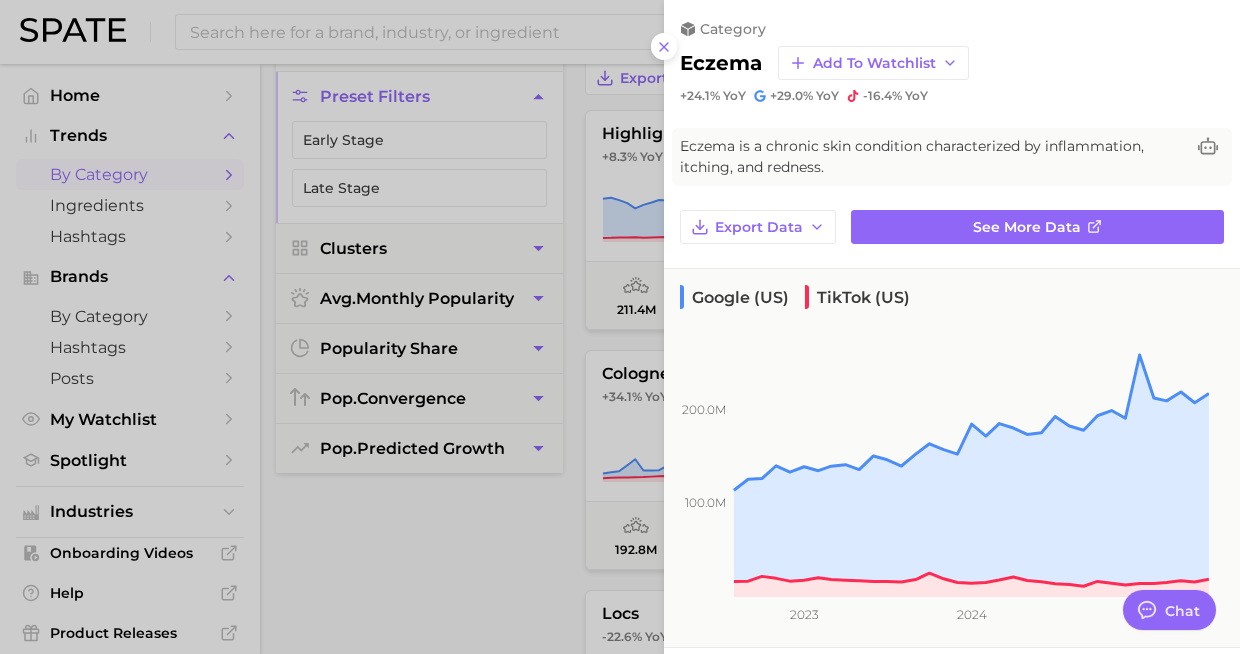 click on "eczema Add to Watchlist" at bounding box center (952, 63) 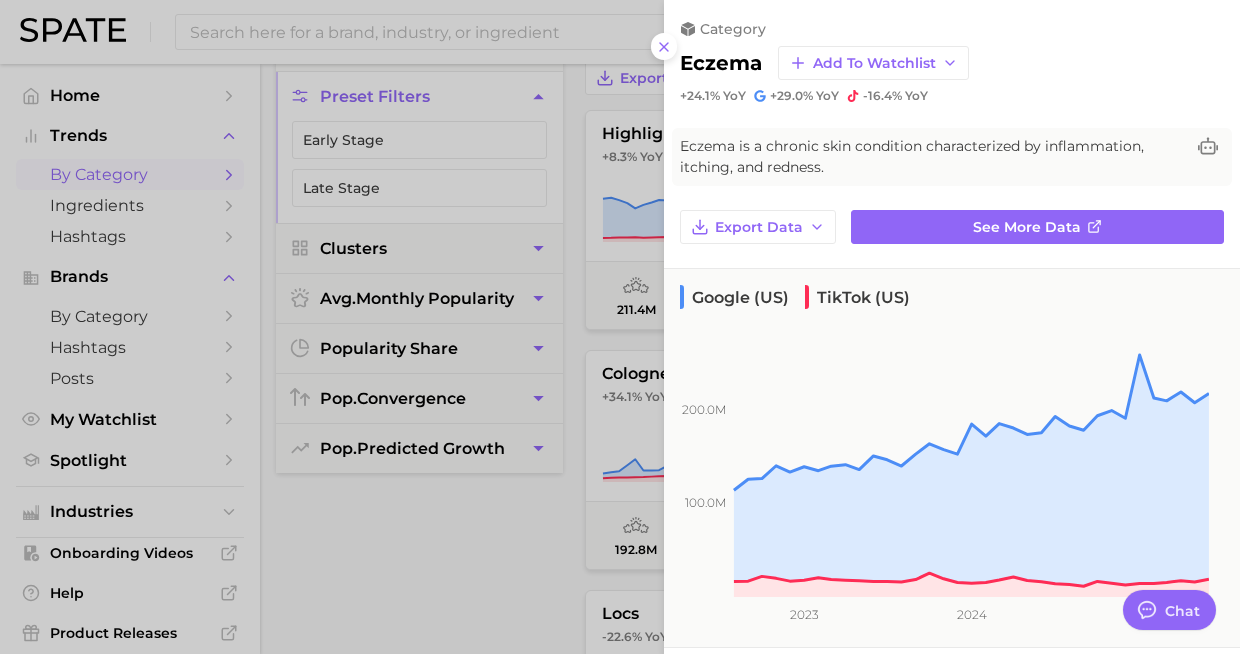 click at bounding box center [620, 327] 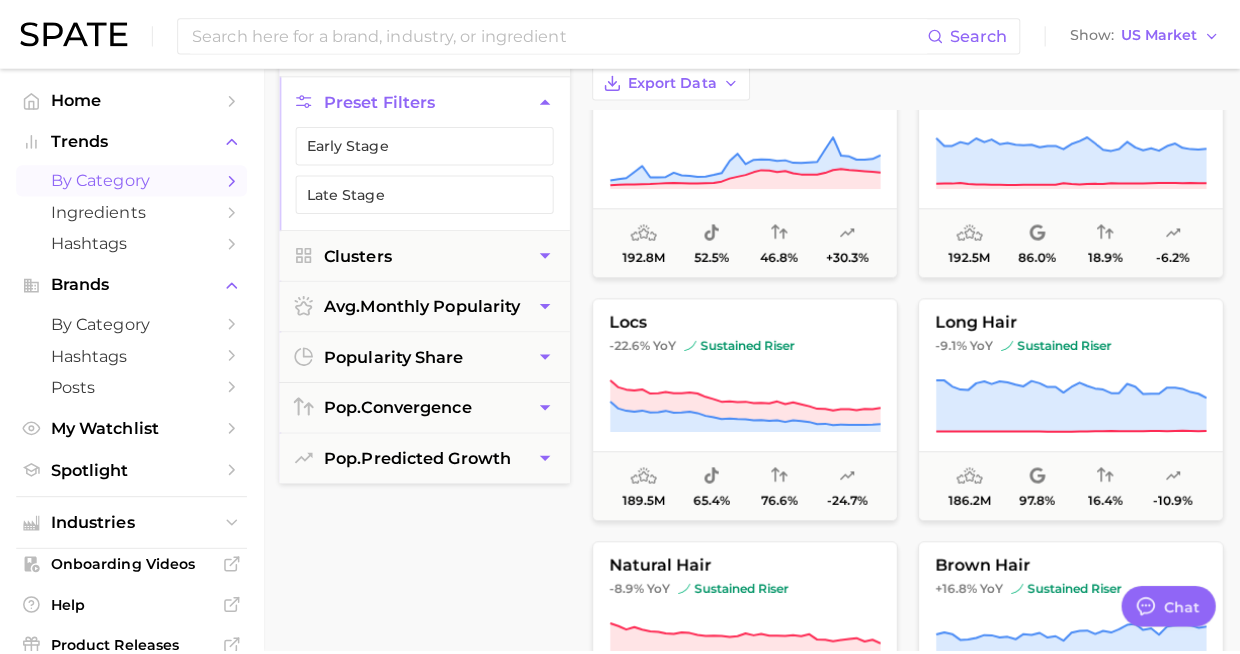 scroll, scrollTop: 2900, scrollLeft: 0, axis: vertical 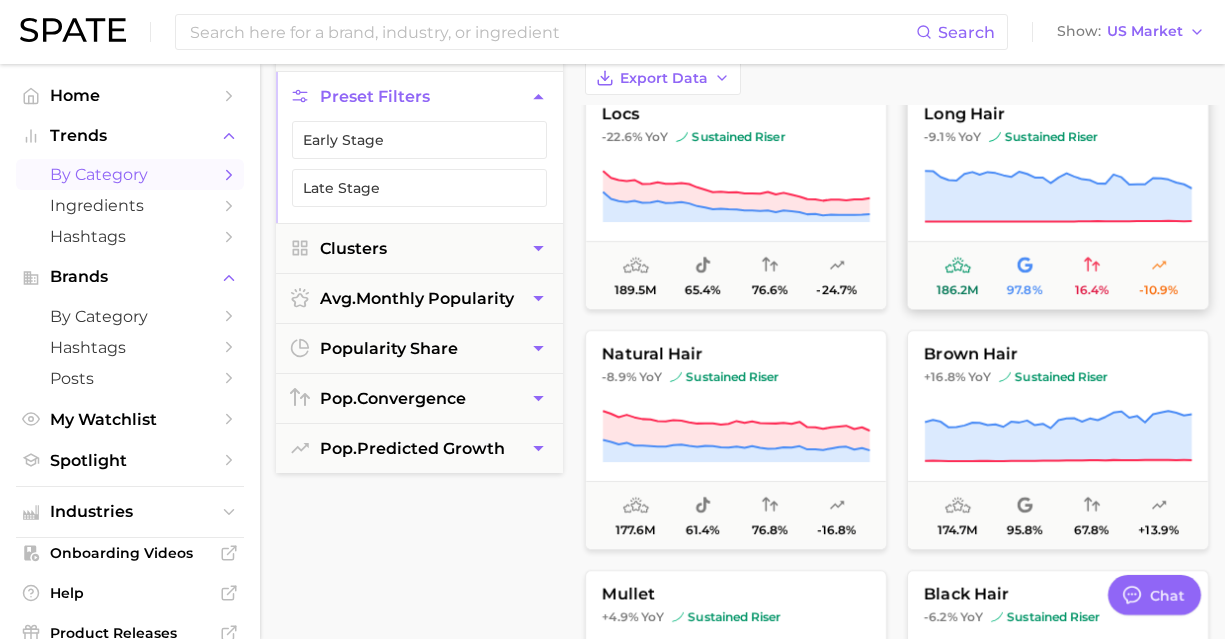 click on "long hair -9.1%   YoY sustained riser 186.2m 97.8% 16.4% -10.9%" at bounding box center (1058, 200) 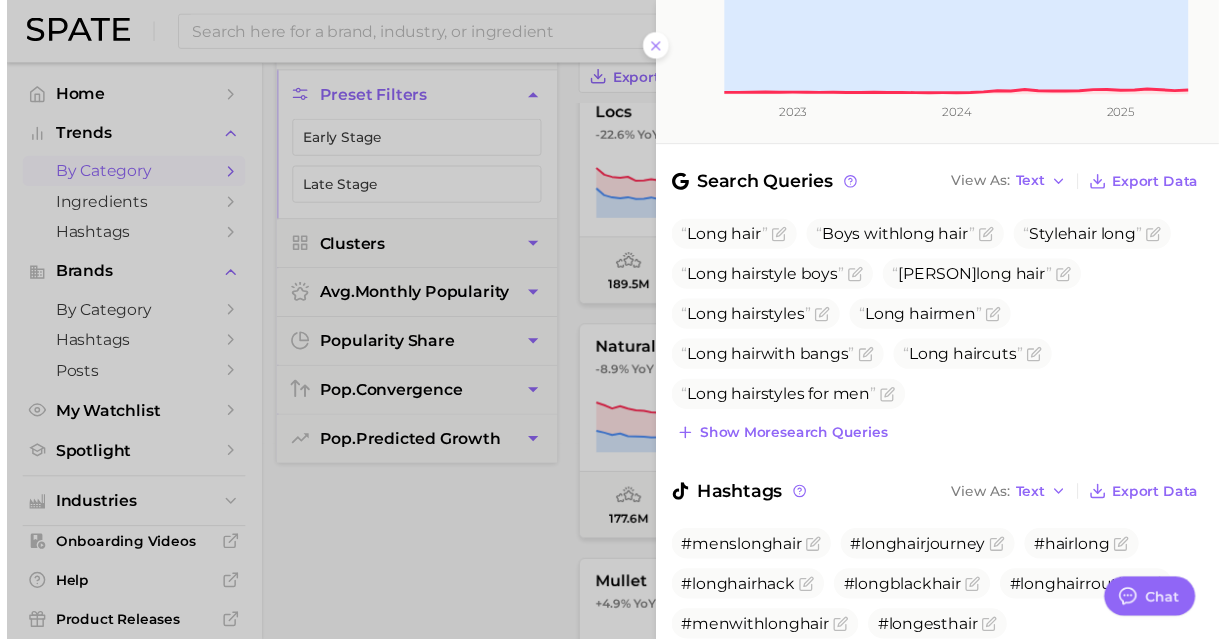 scroll, scrollTop: 647, scrollLeft: 0, axis: vertical 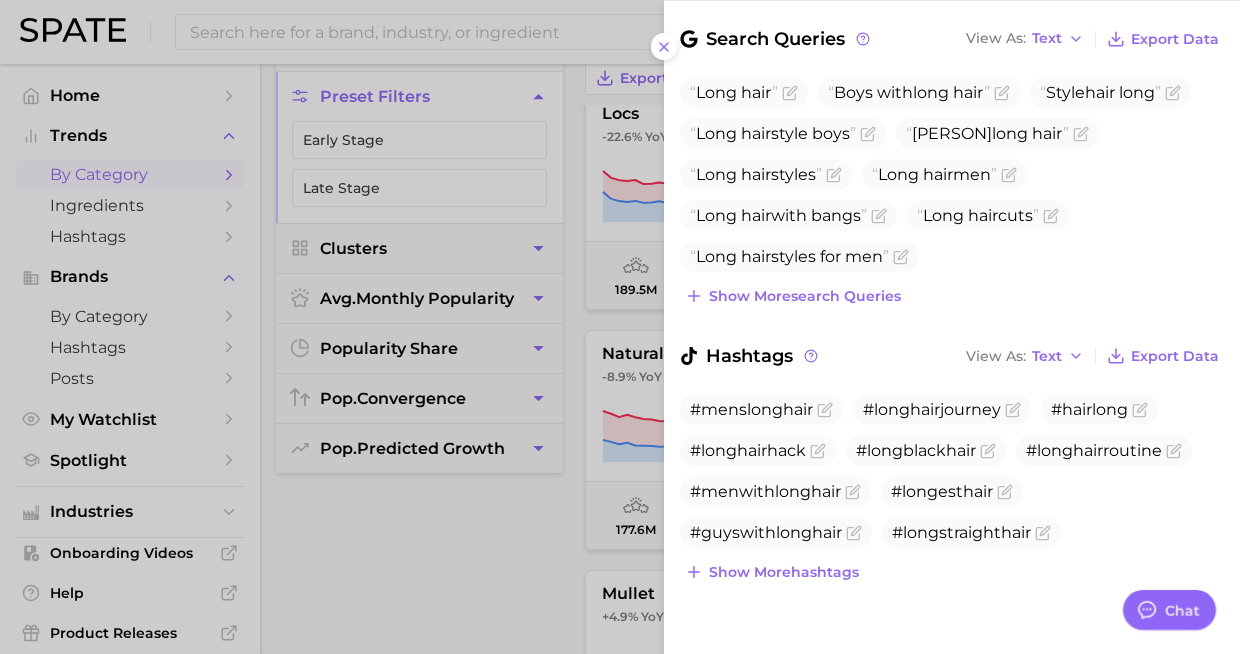 click at bounding box center [620, 327] 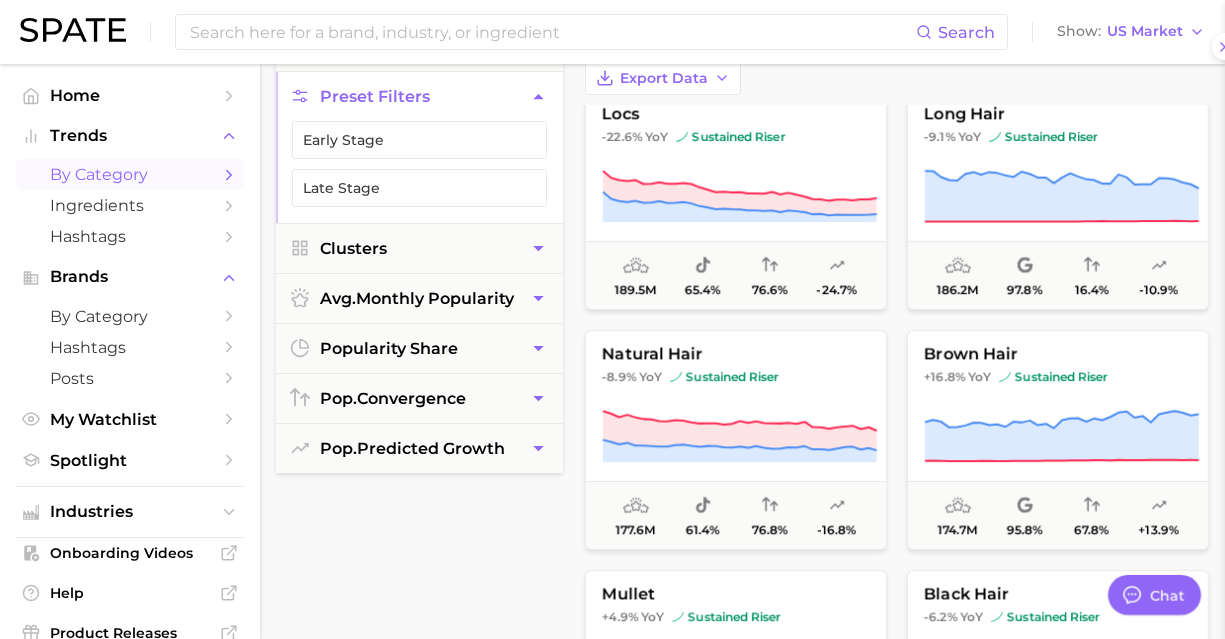 scroll, scrollTop: 0, scrollLeft: 0, axis: both 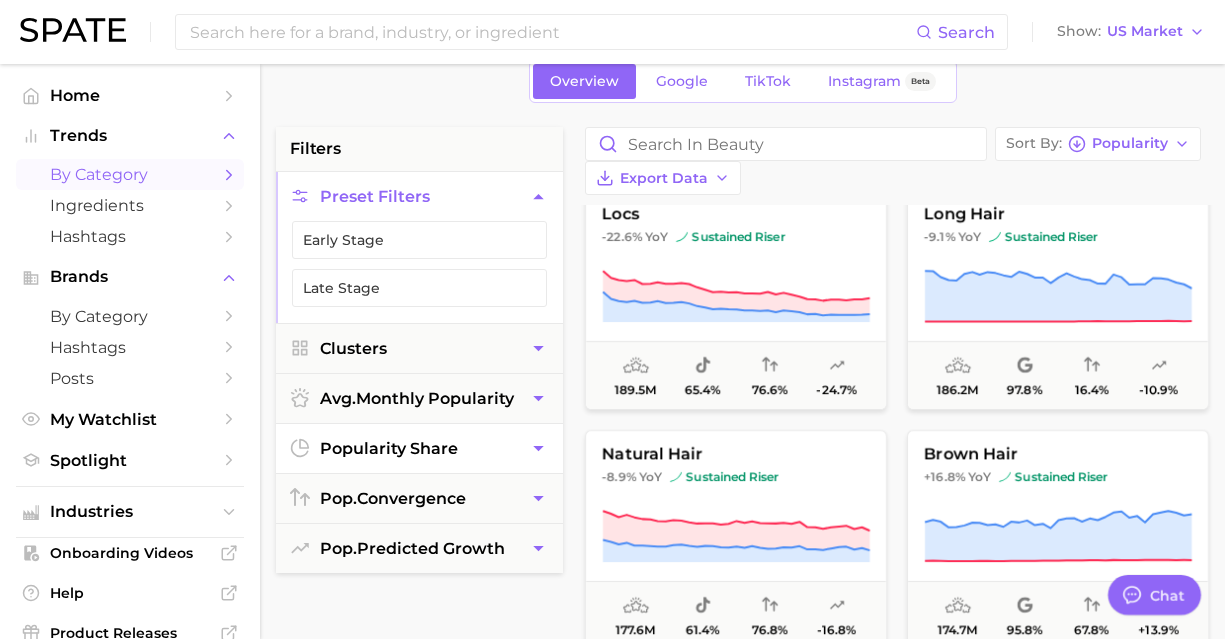 click 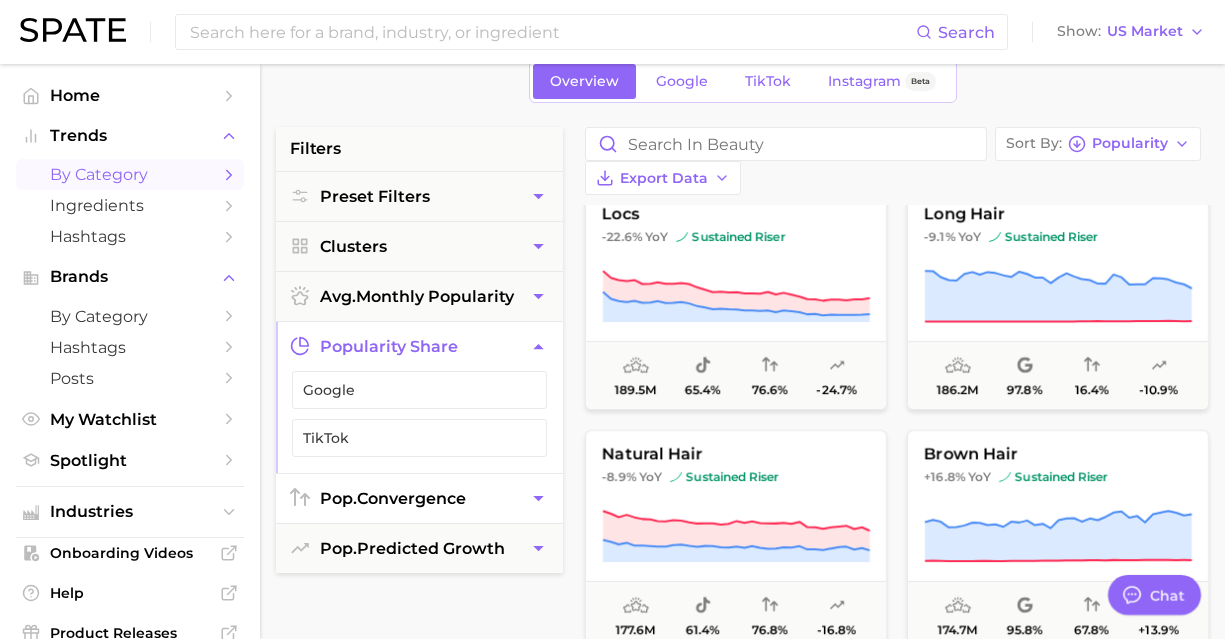 click on "pop.  convergence" at bounding box center [419, 498] 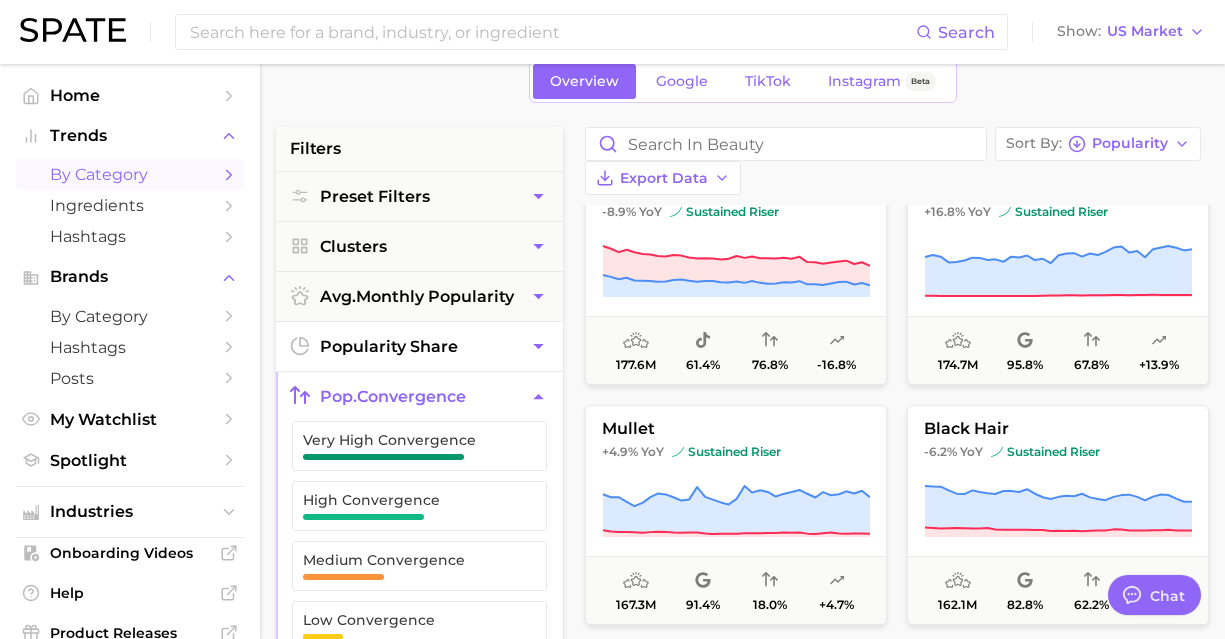 scroll, scrollTop: 3200, scrollLeft: 0, axis: vertical 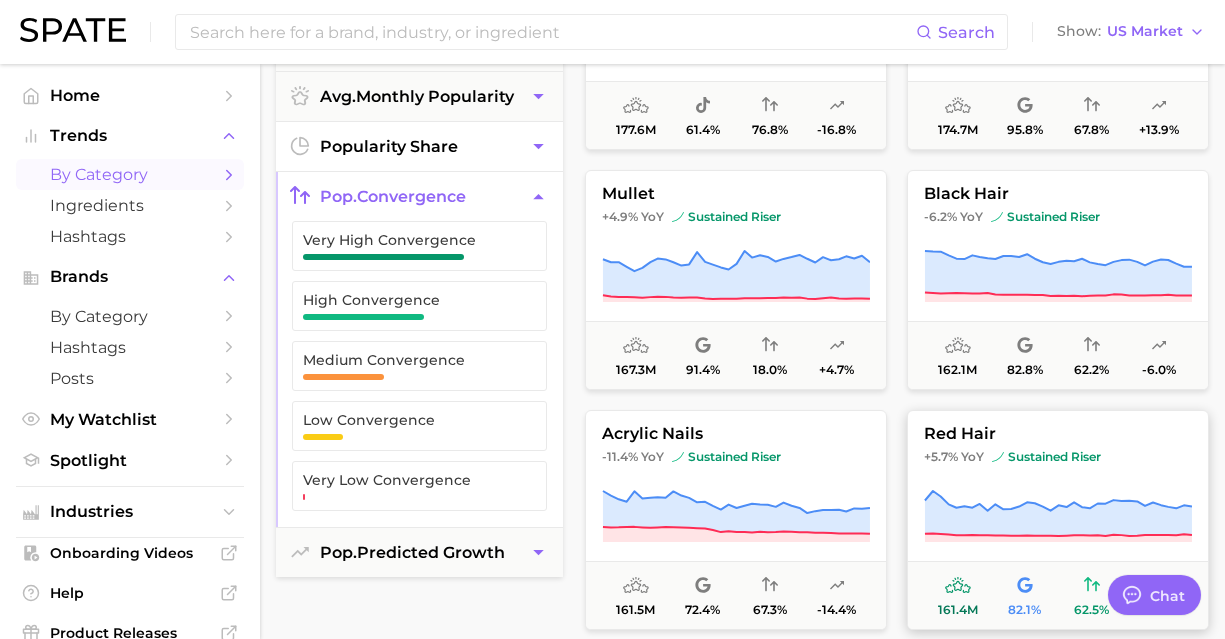 click on "red hair +5.7%   YoY sustained riser 161.4m 82.1% 62.5% +3.1%" at bounding box center (1058, 520) 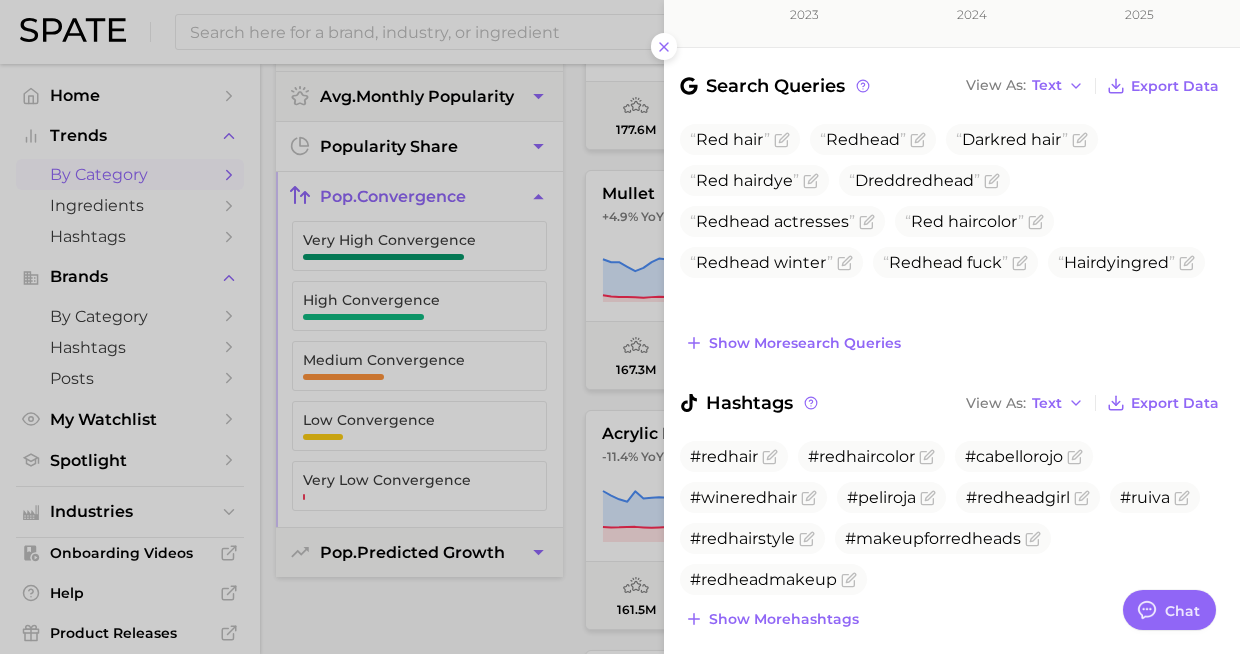 scroll, scrollTop: 647, scrollLeft: 0, axis: vertical 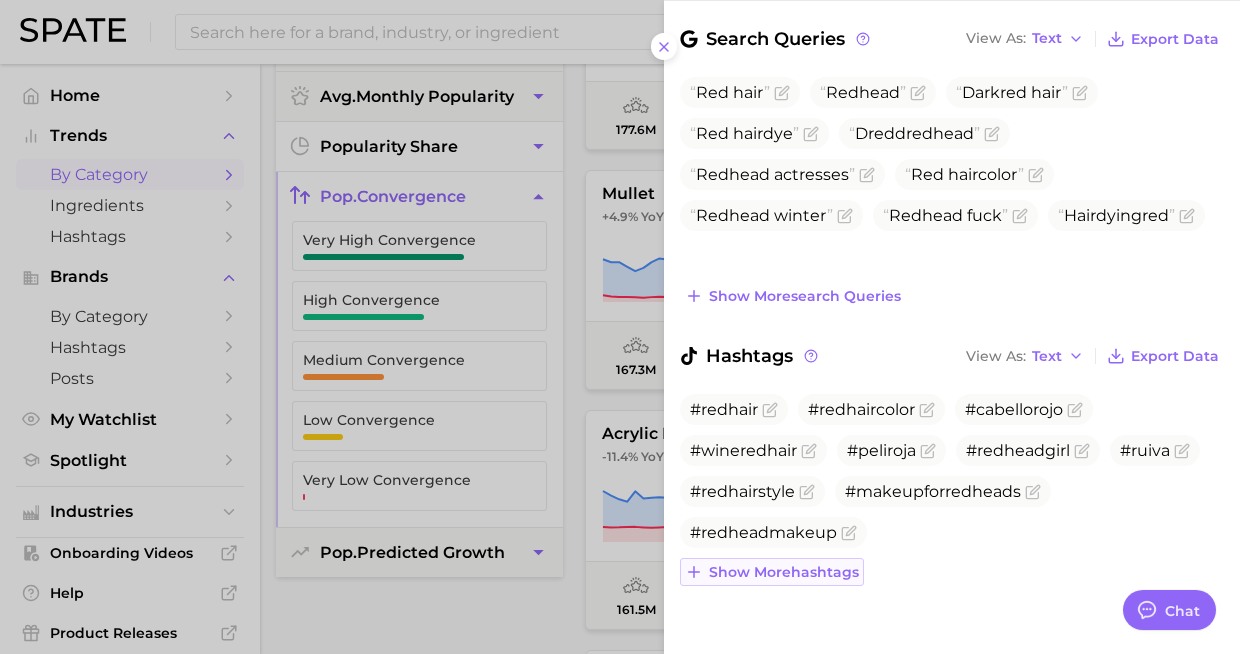 click on "Show more  hashtags" at bounding box center [784, 572] 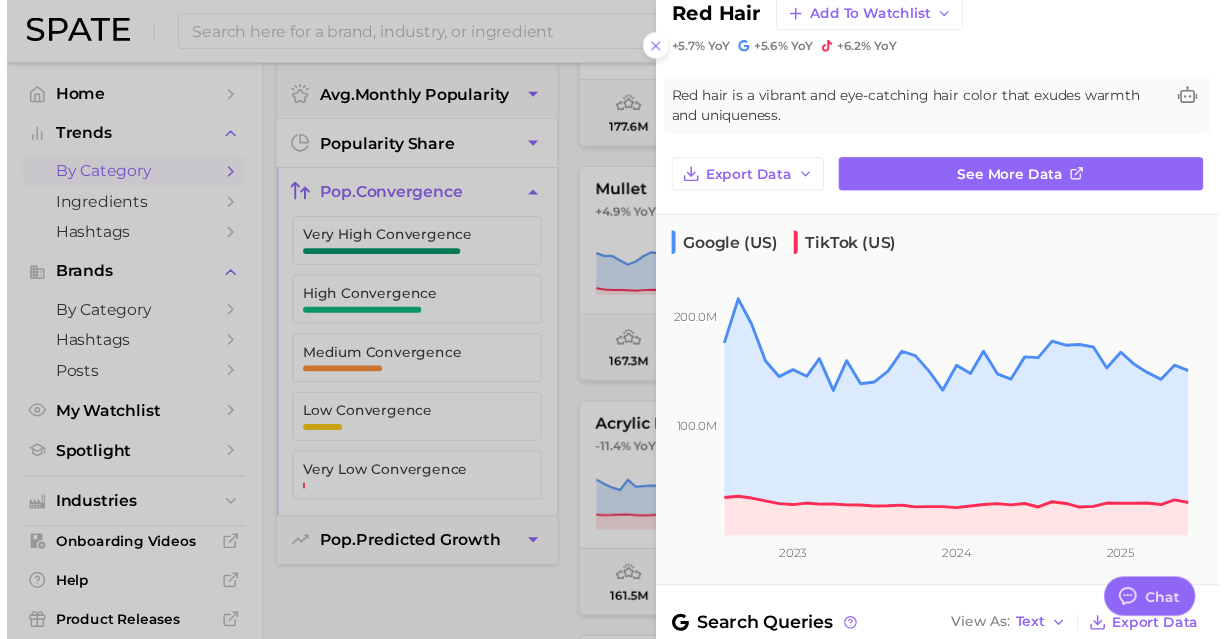 scroll, scrollTop: 0, scrollLeft: 0, axis: both 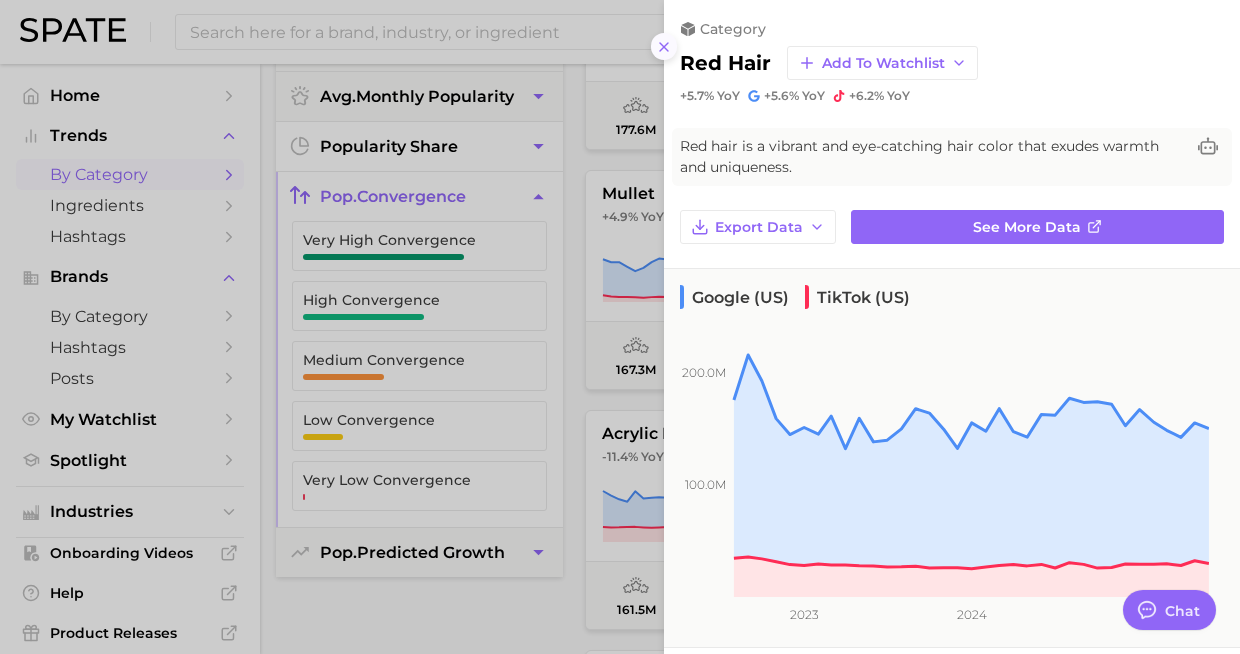 click 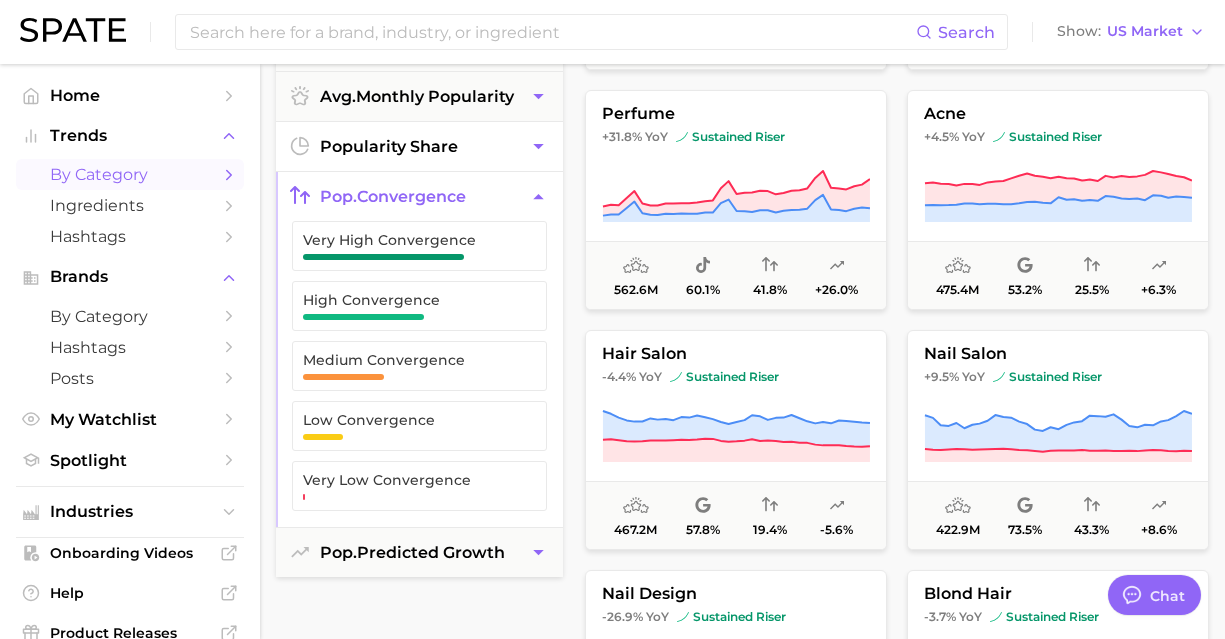 scroll, scrollTop: 0, scrollLeft: 0, axis: both 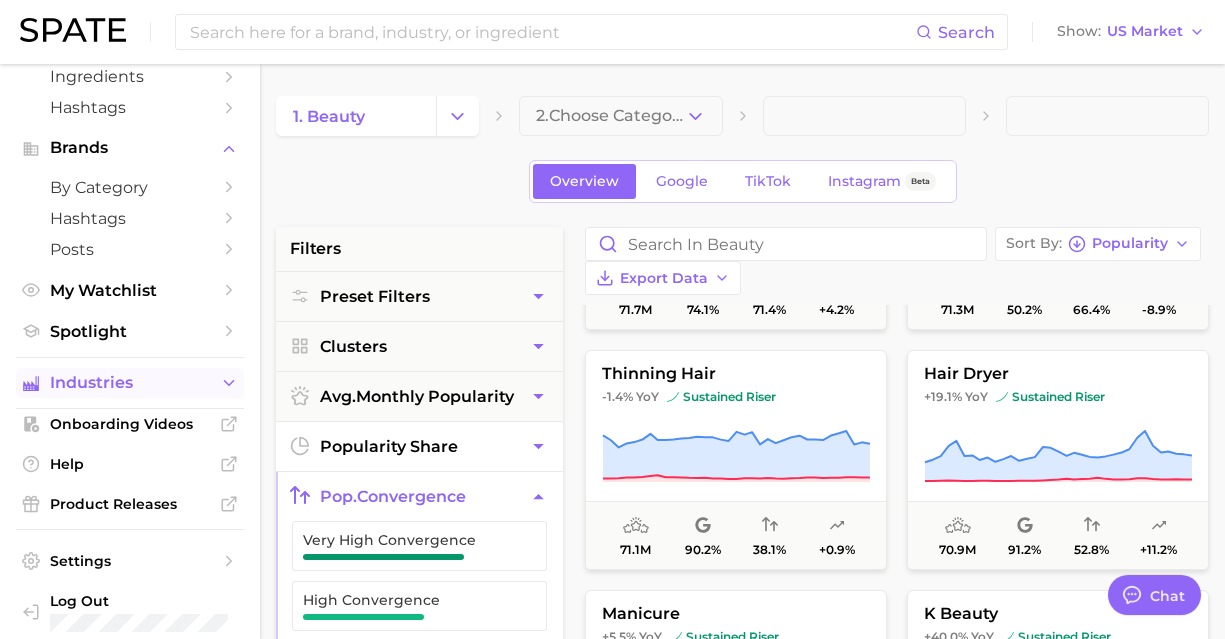 click on "Industries" at bounding box center [130, 383] 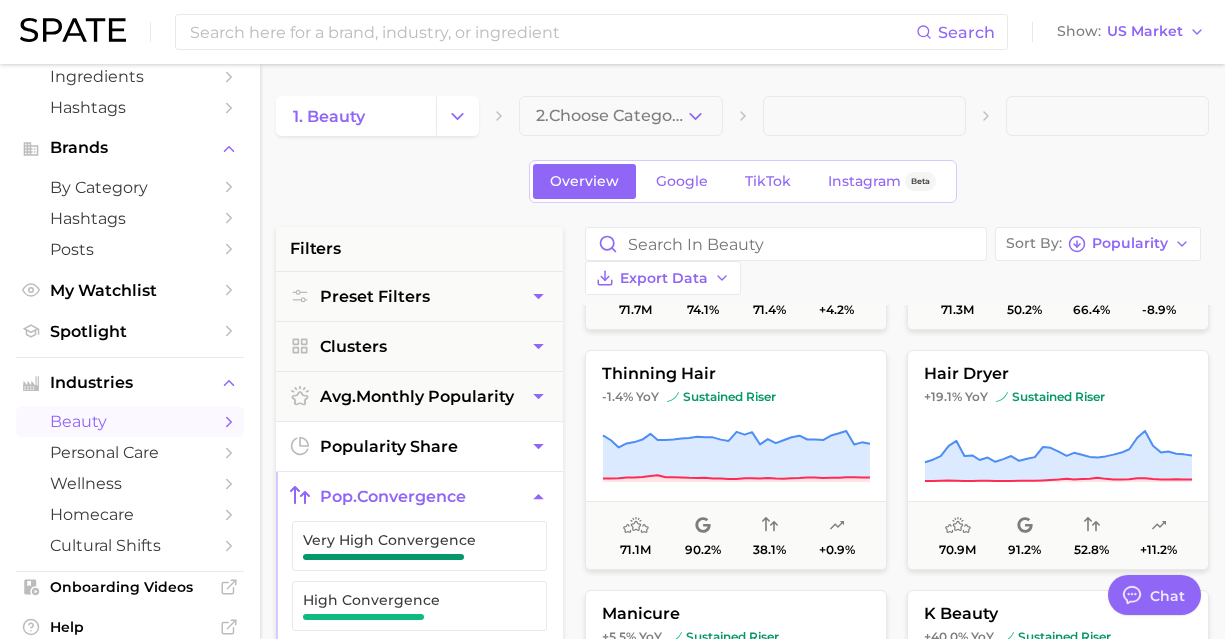 click on "beauty" at bounding box center [130, 421] 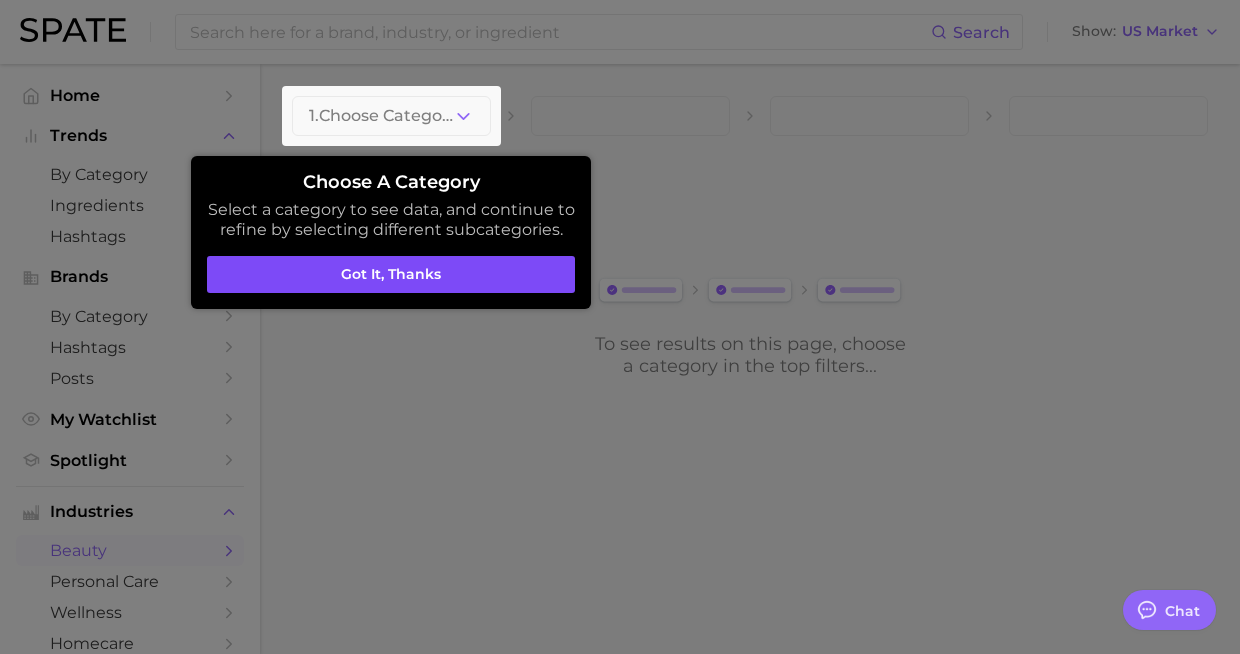 click on "Got it, thanks" at bounding box center [391, 275] 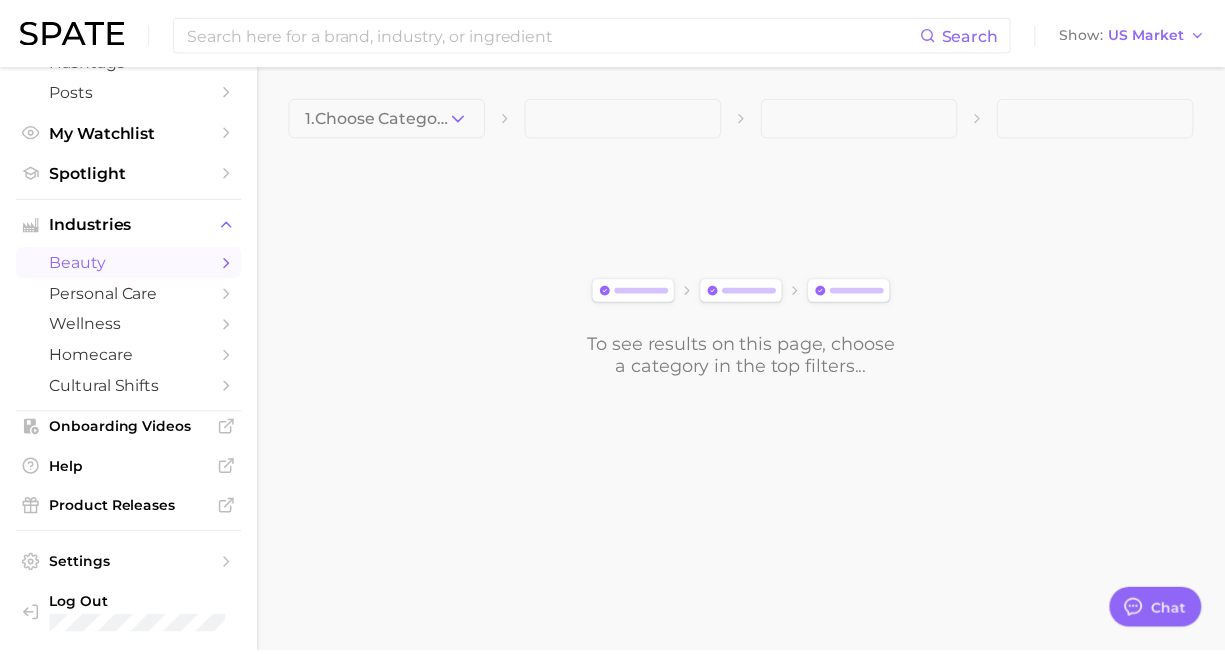 scroll, scrollTop: 292, scrollLeft: 0, axis: vertical 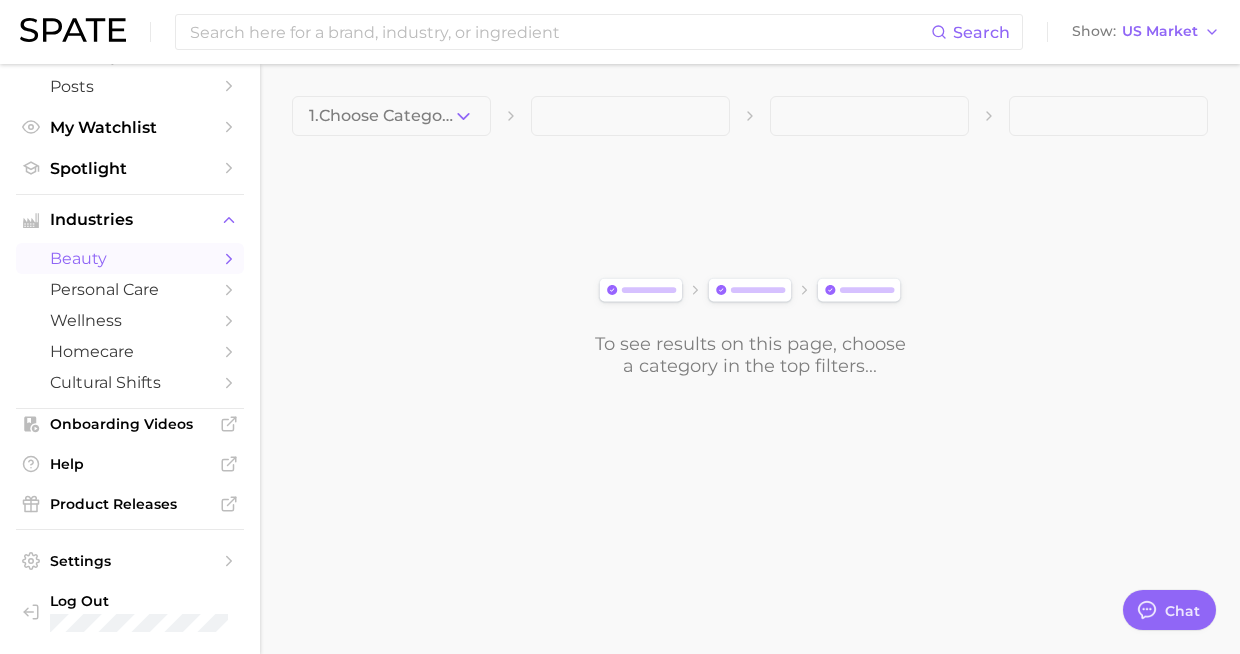 click 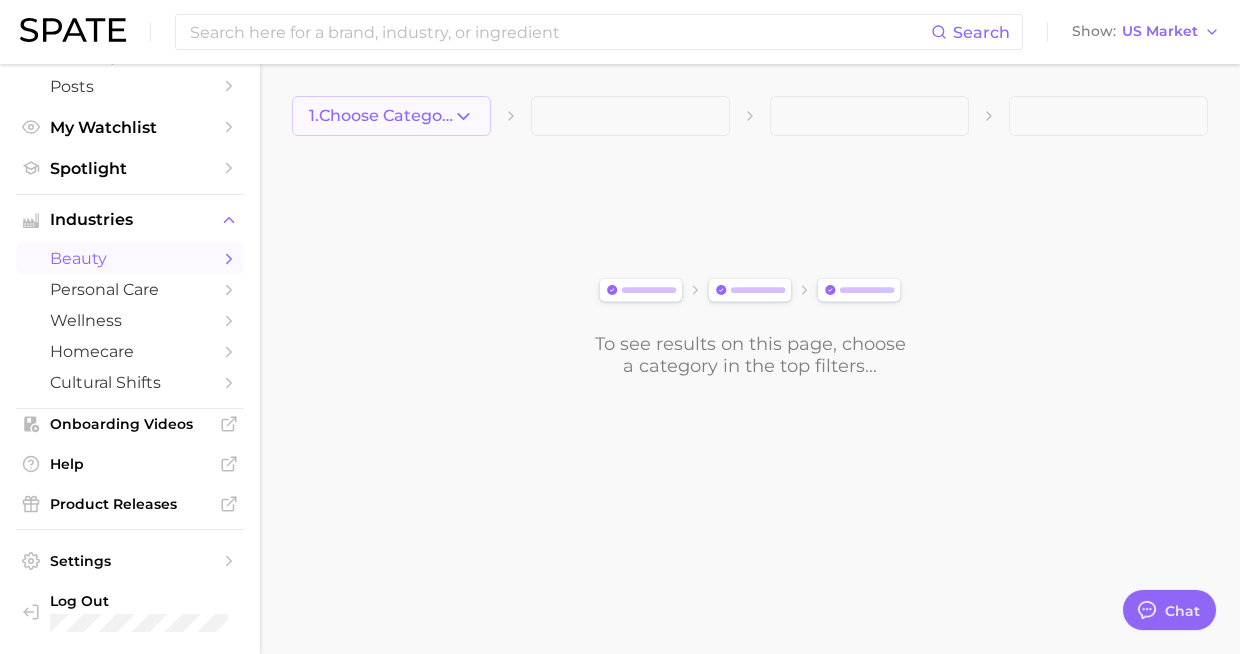 click on "1.  Choose Category" at bounding box center [381, 116] 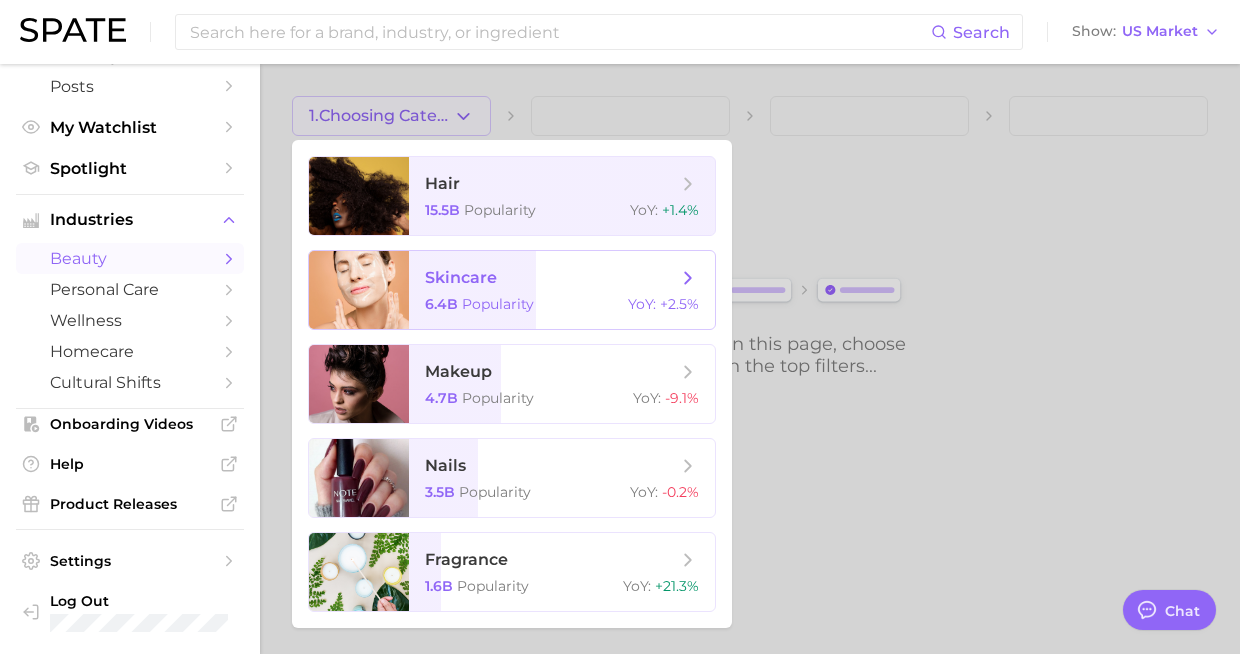 click on "skincare 6.4b   Popularity YoY :   +2.5%" at bounding box center (562, 290) 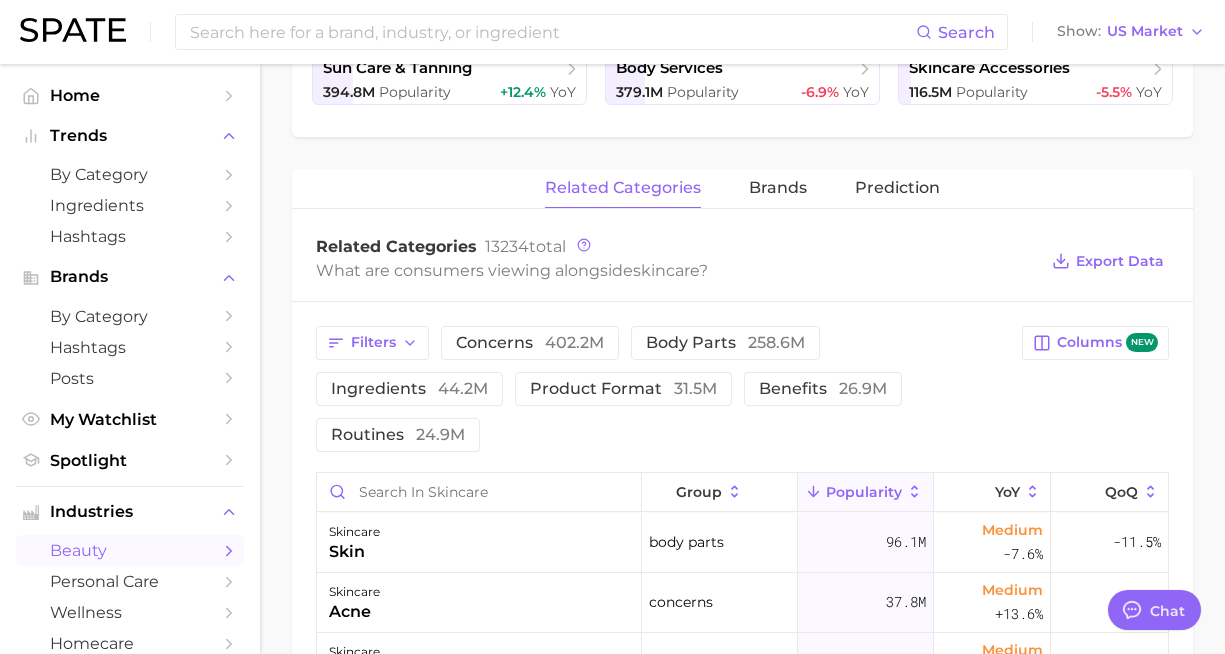 scroll, scrollTop: 1000, scrollLeft: 0, axis: vertical 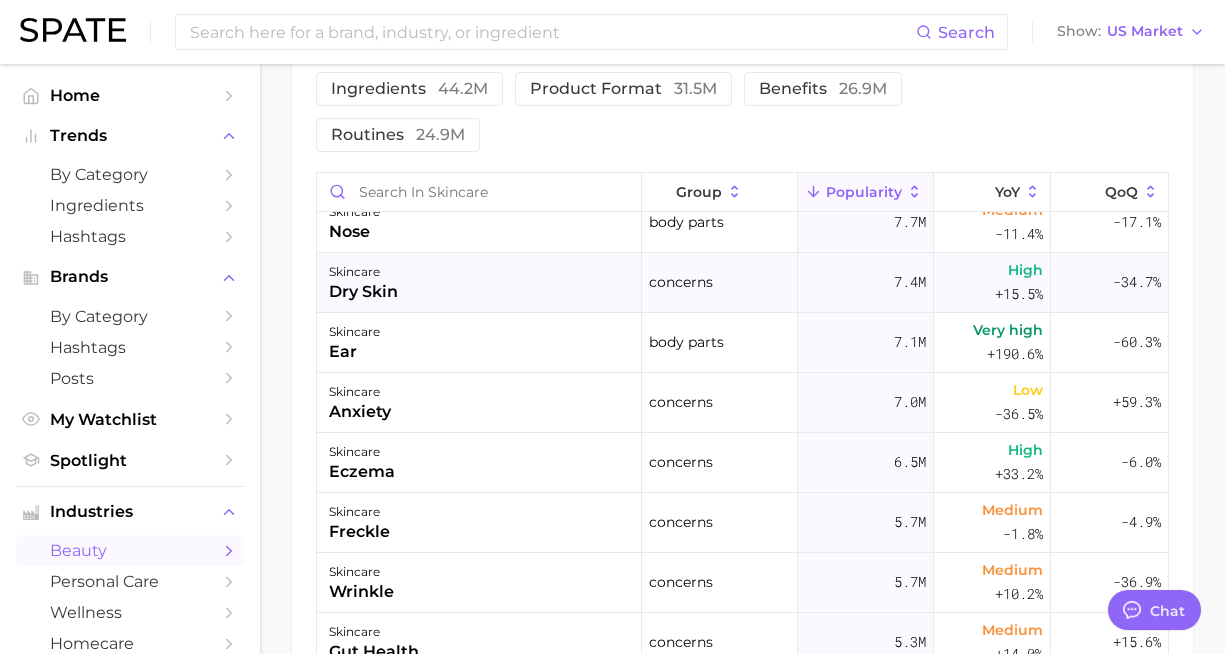 click on "skincare dry skin" at bounding box center [479, 283] 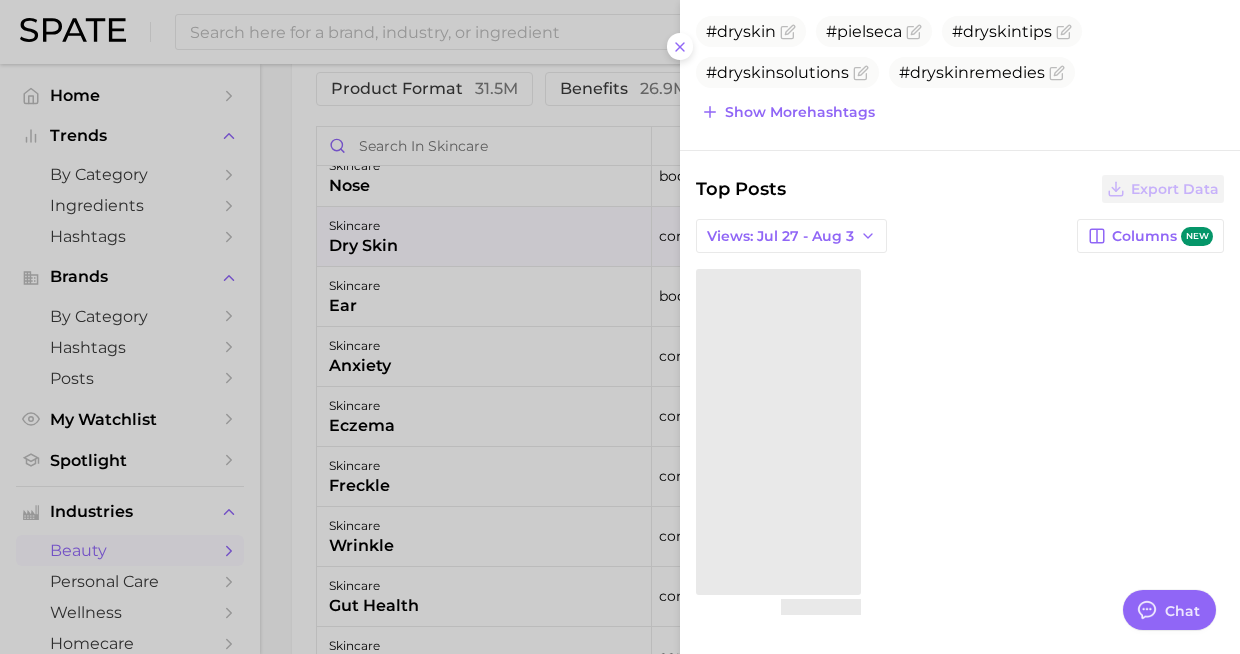scroll, scrollTop: 633, scrollLeft: 0, axis: vertical 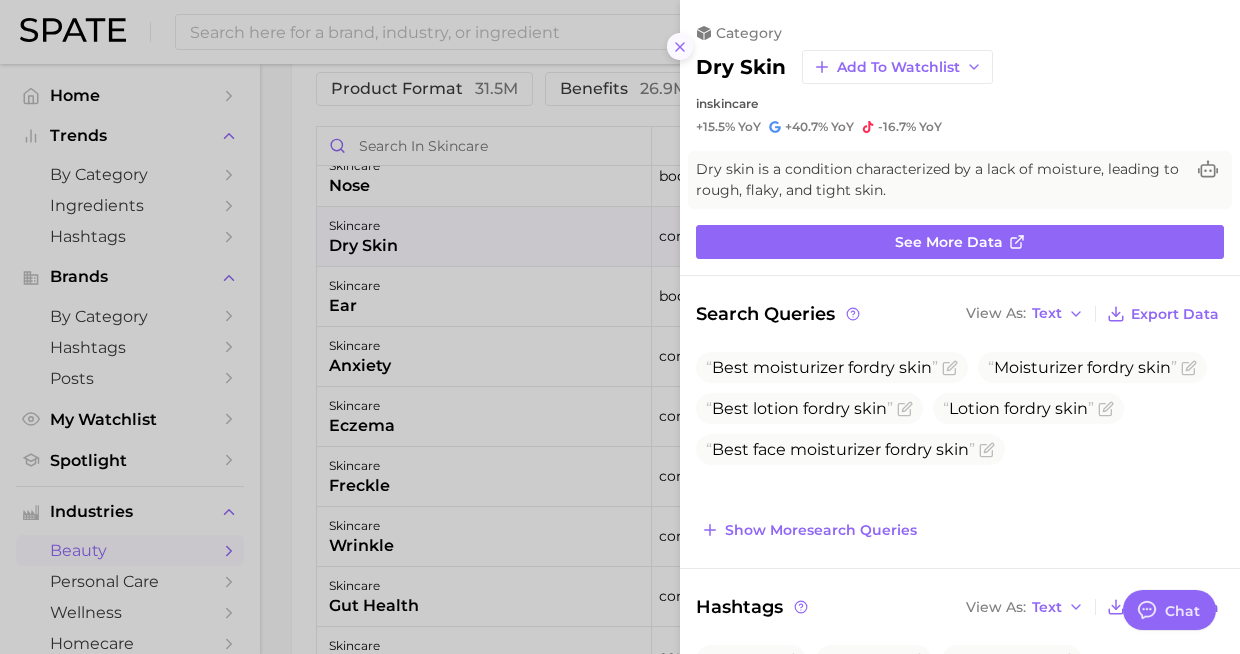 click 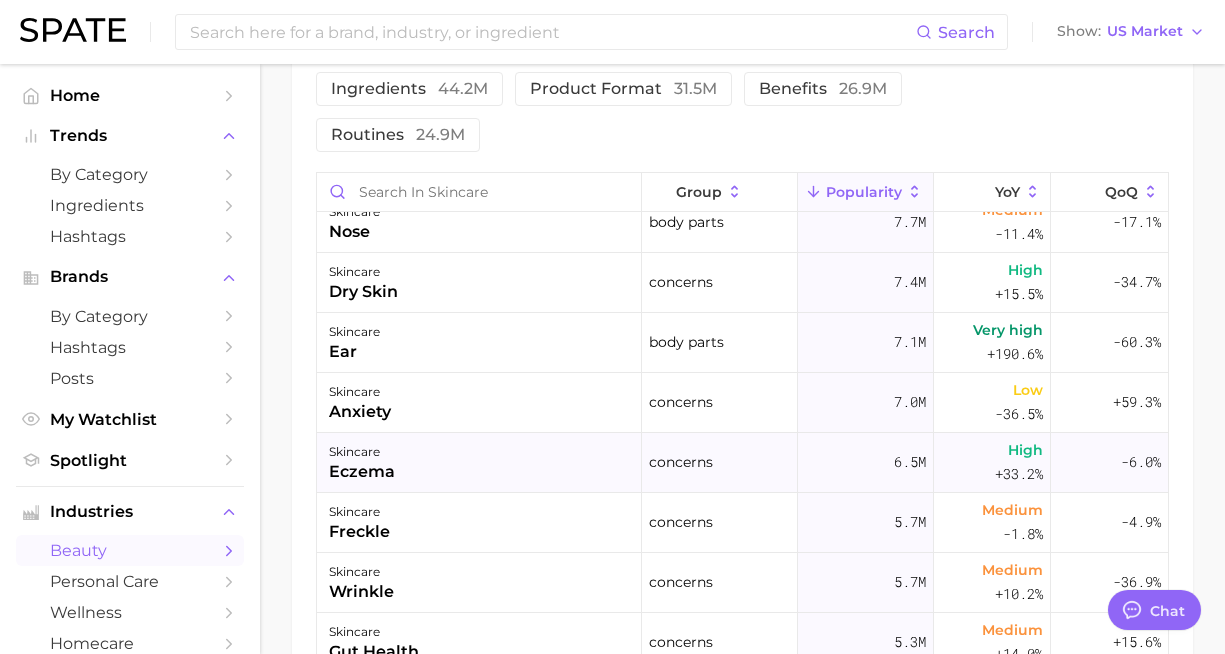 click on "skincare eczema" at bounding box center [479, 463] 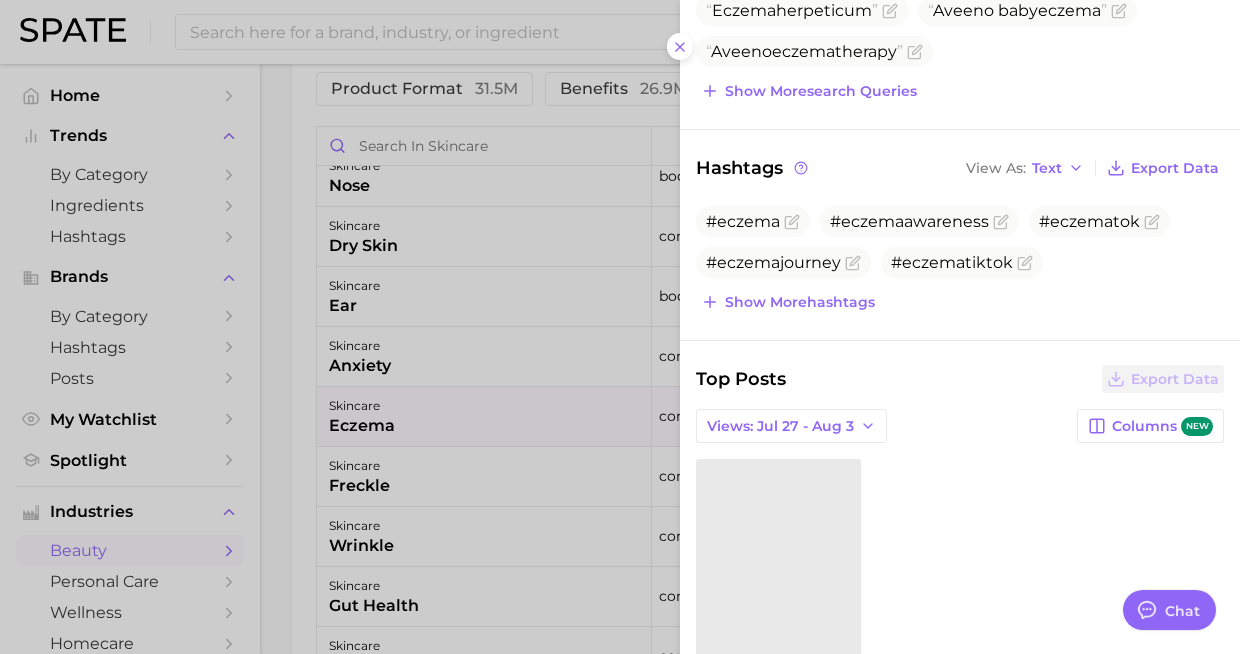 scroll, scrollTop: 400, scrollLeft: 0, axis: vertical 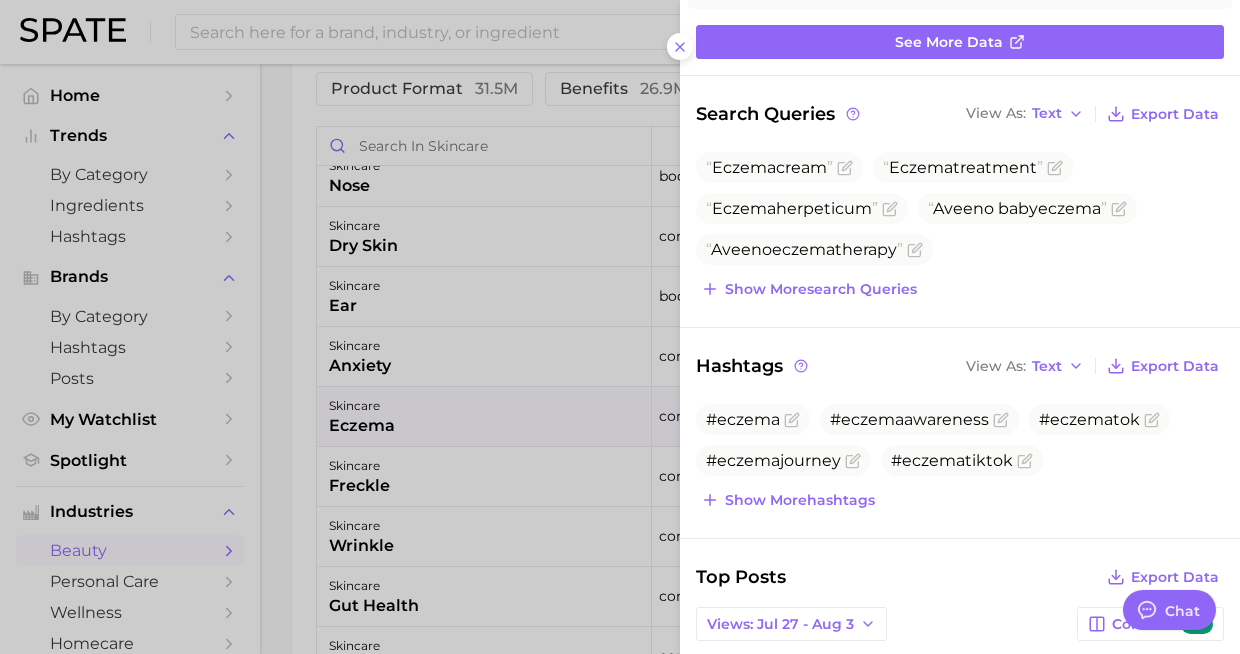 click on "Eczema  cream Eczema  treatment Eczema  herpeticum Aveeno baby  eczema Aveeno  eczema  therapy Show more  search queries" at bounding box center [960, 227] 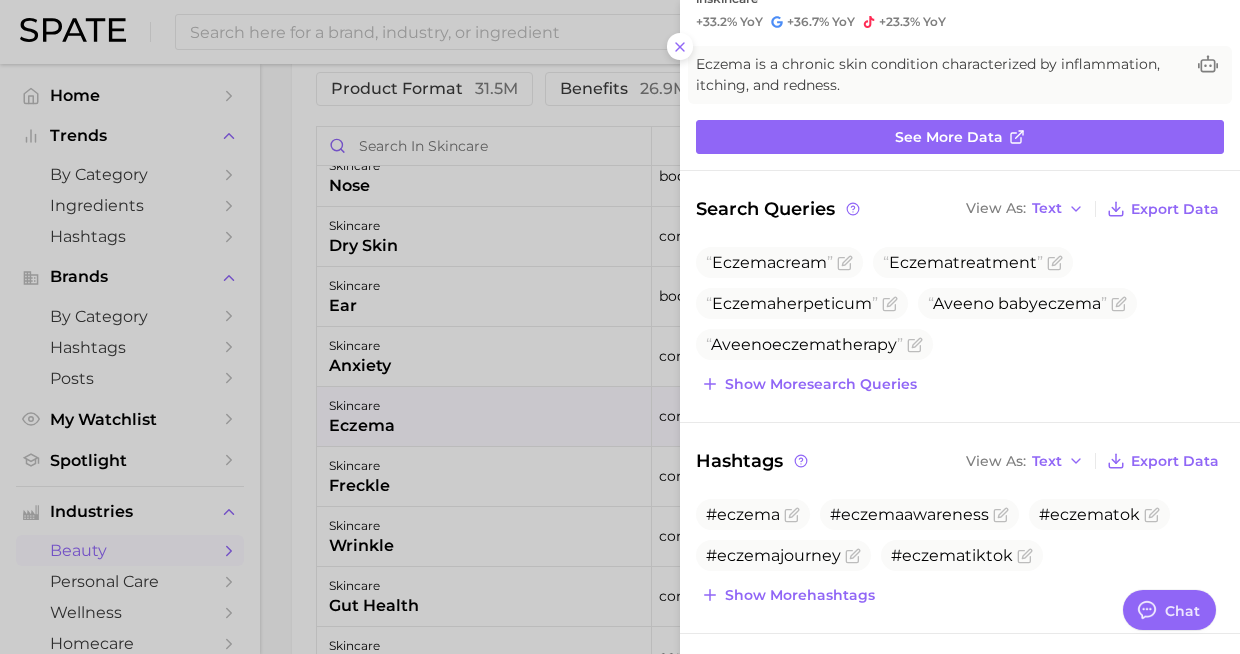 scroll, scrollTop: 0, scrollLeft: 0, axis: both 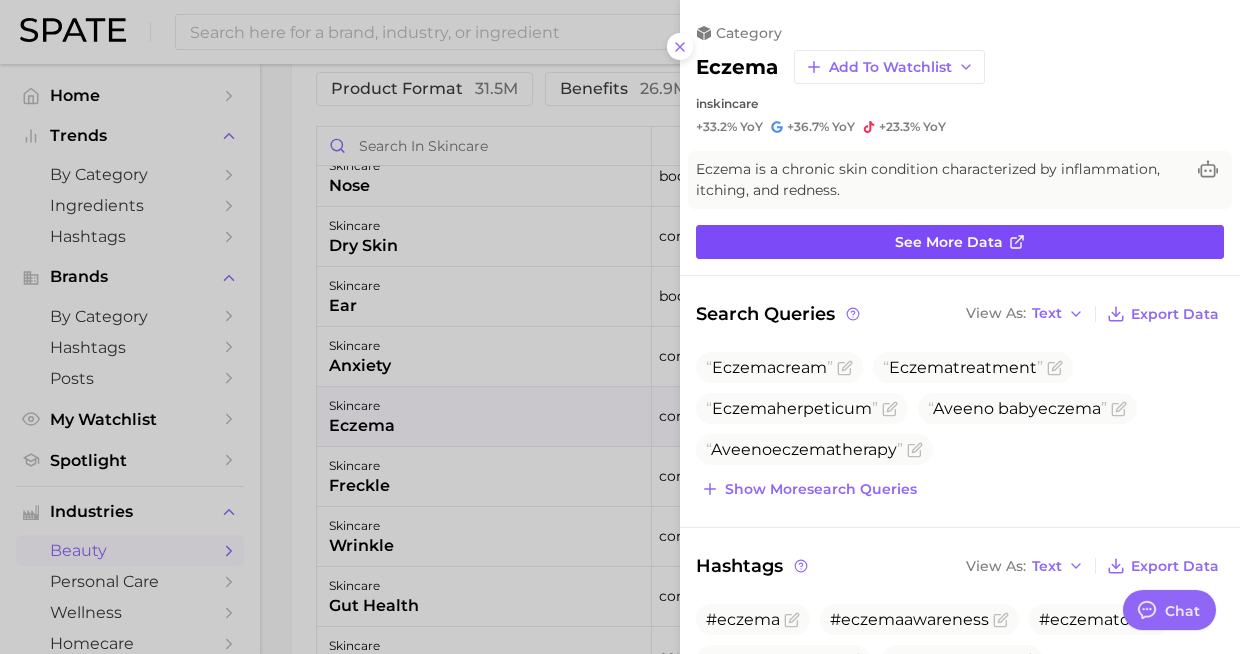 click on "See more data" at bounding box center (960, 242) 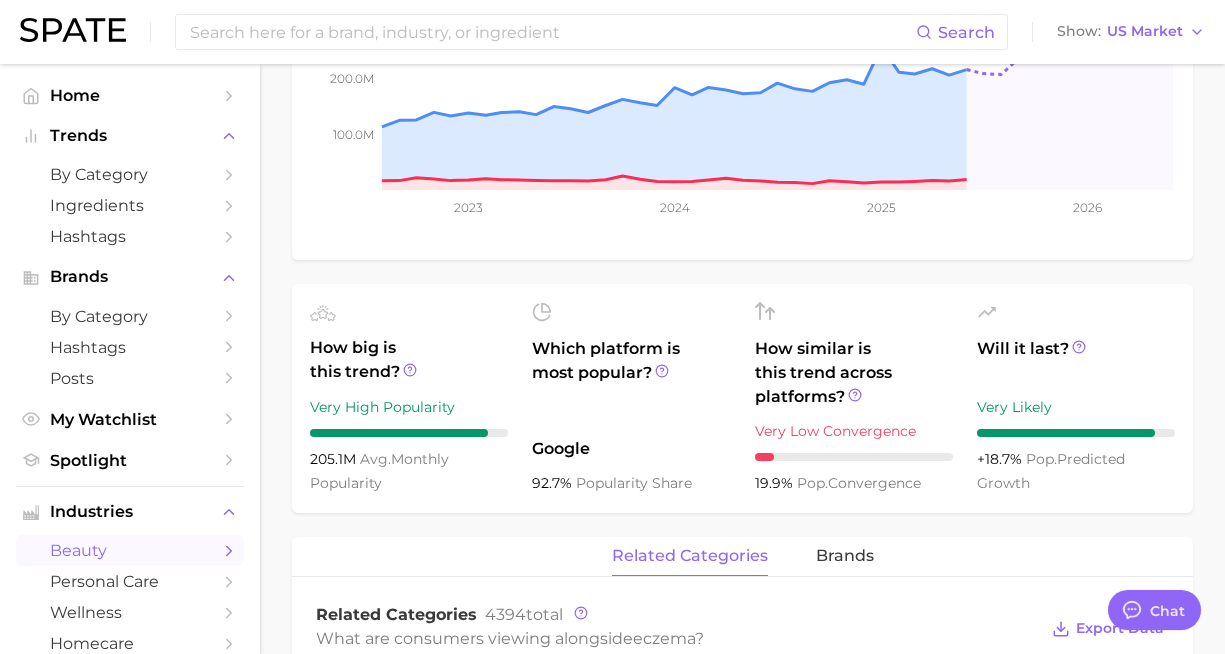 scroll, scrollTop: 600, scrollLeft: 0, axis: vertical 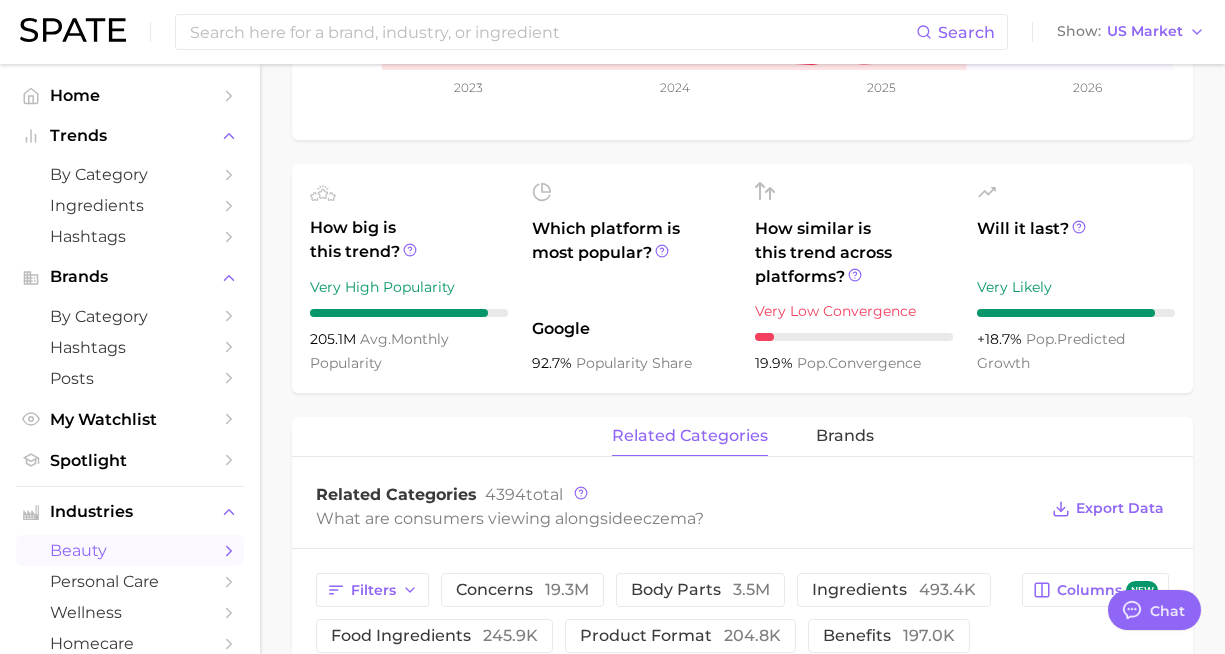 drag, startPoint x: 833, startPoint y: 195, endPoint x: 790, endPoint y: 308, distance: 120.90492 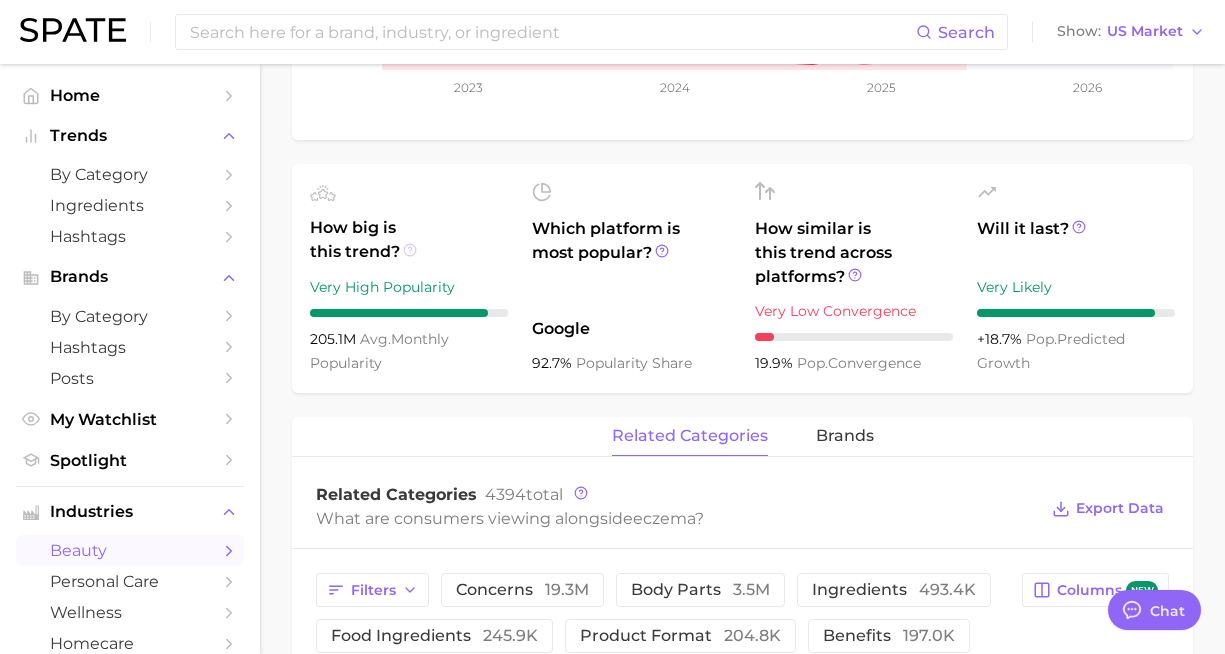 click 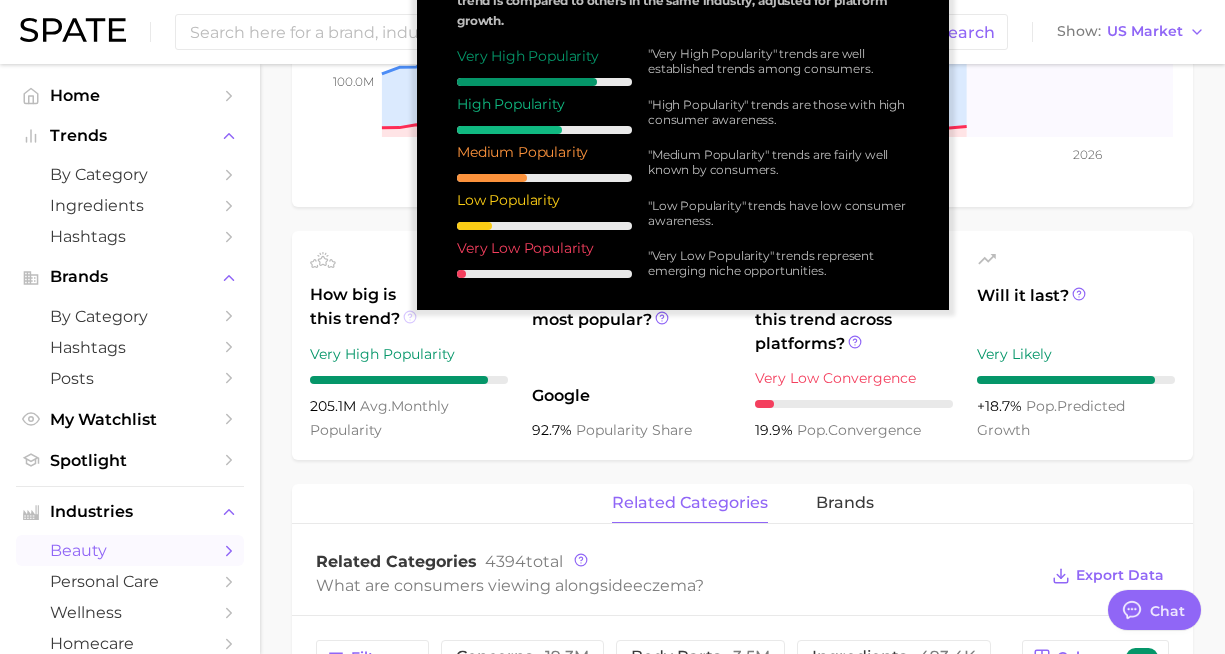 scroll, scrollTop: 500, scrollLeft: 0, axis: vertical 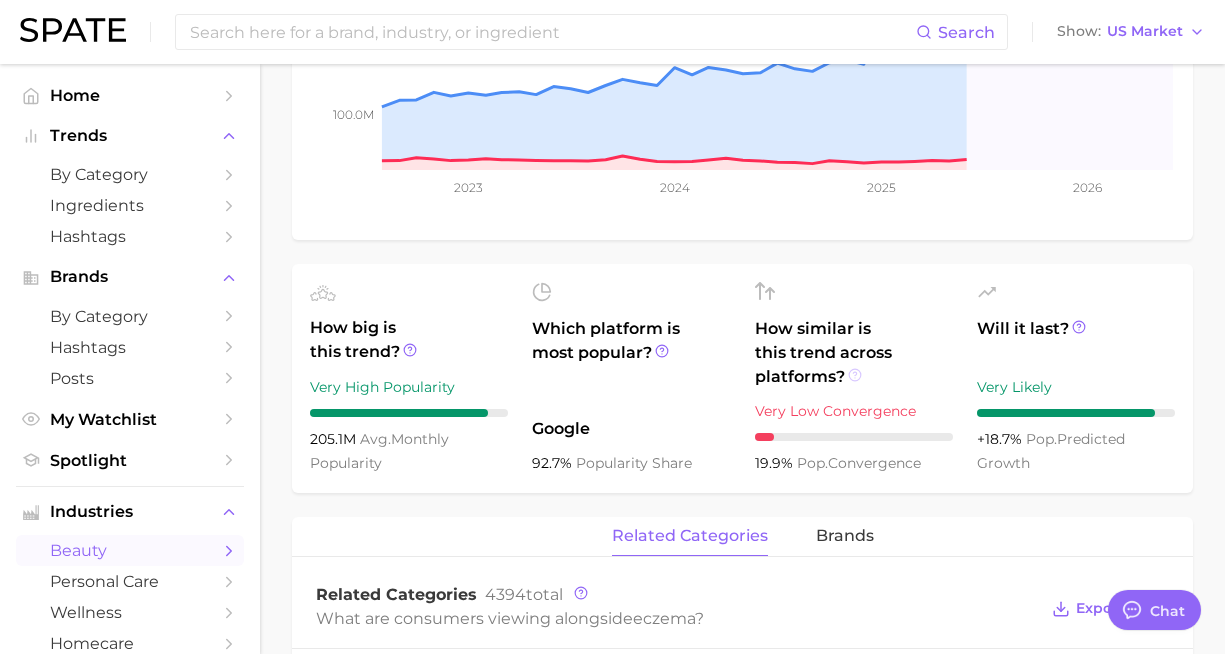 click 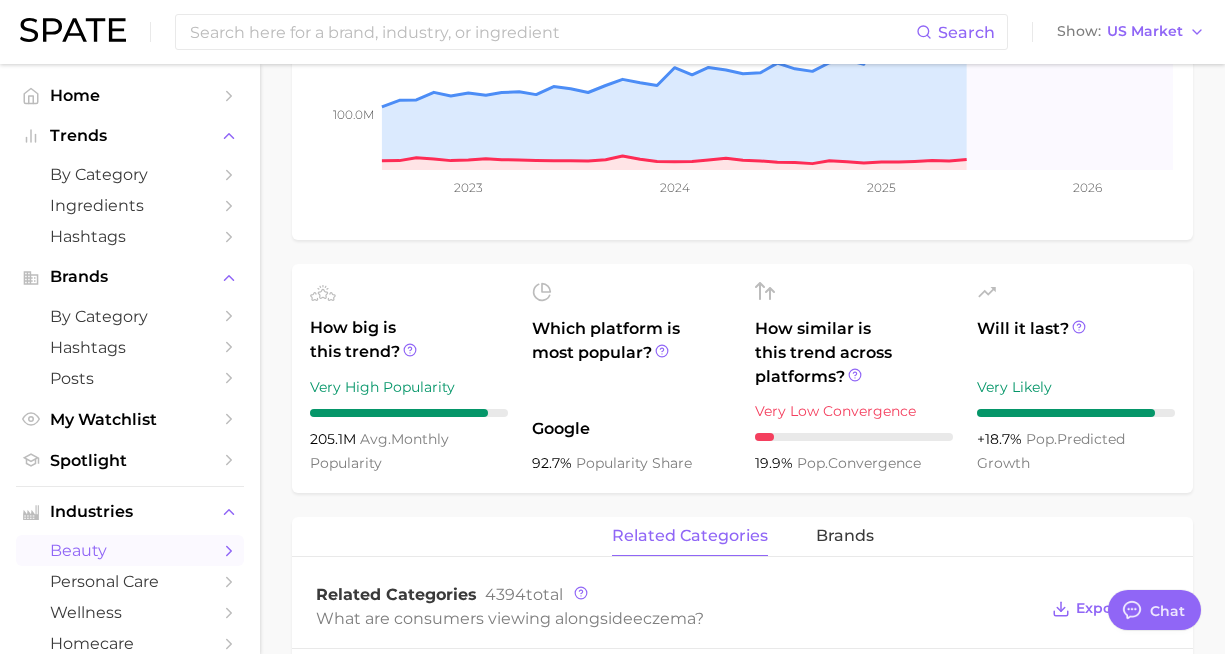 click on "Eczema Add to Watchlist Export Data Eczema is a chronic skin condition characterized by inflammation, itching, and redness. Popularity sustained riser +24.1% combined YoY +29.0% GOOGLE YoY -16.4% TIKTOK YoY +18.7% Predicted  YoY 100.0m 200.0m 2023 2024 2025 2026 How big is this trend? Very High Popularity 205.1m avg.  monthly popularity Which platform is most popular? Google 92.7% popularity share How similar is this trend across platforms? Very Low Convergence 19.9% pop.  convergence Will it last? Very Likely +18.7% pop.  predicted growth related categories brands Related Categories 4394  total What are consumers viewing alongside  eczema ? Export Data Filters concerns   19.3m body parts   3.5m ingredients   493.4k food ingredients   245.9k product format   204.8k benefits   197.0k Columns new group Popularity YoY QoQ eczema dyshidrotic eczema concerns 3.6m High +25.9% +37.1% eczema baby eczema concerns 2.2m Very high +78.4% +109.1% eczema psoriasis concerns 1.9m Medium +4.4% +13.1% eczema skin body parts" at bounding box center [742, 584] 